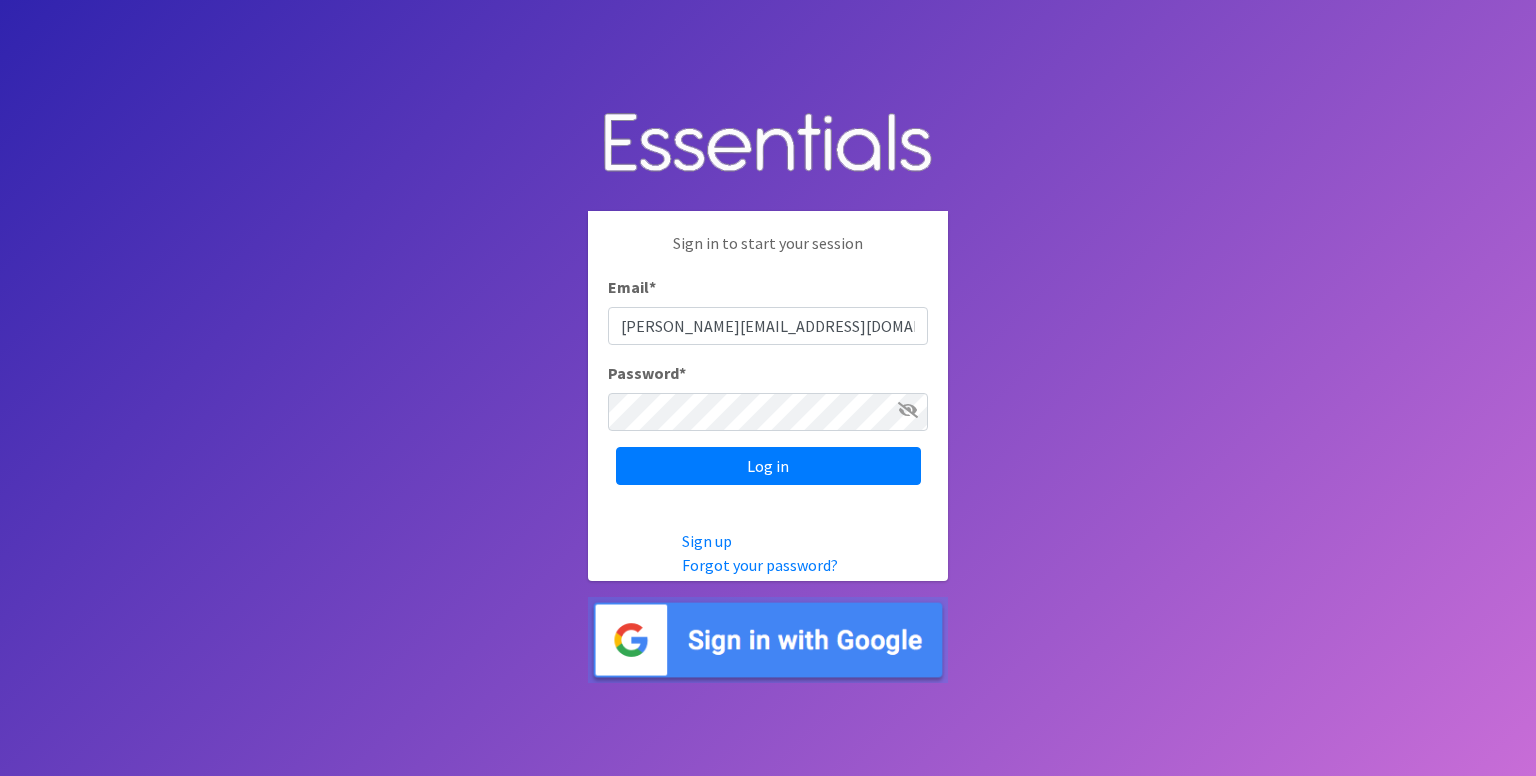 scroll, scrollTop: 0, scrollLeft: 0, axis: both 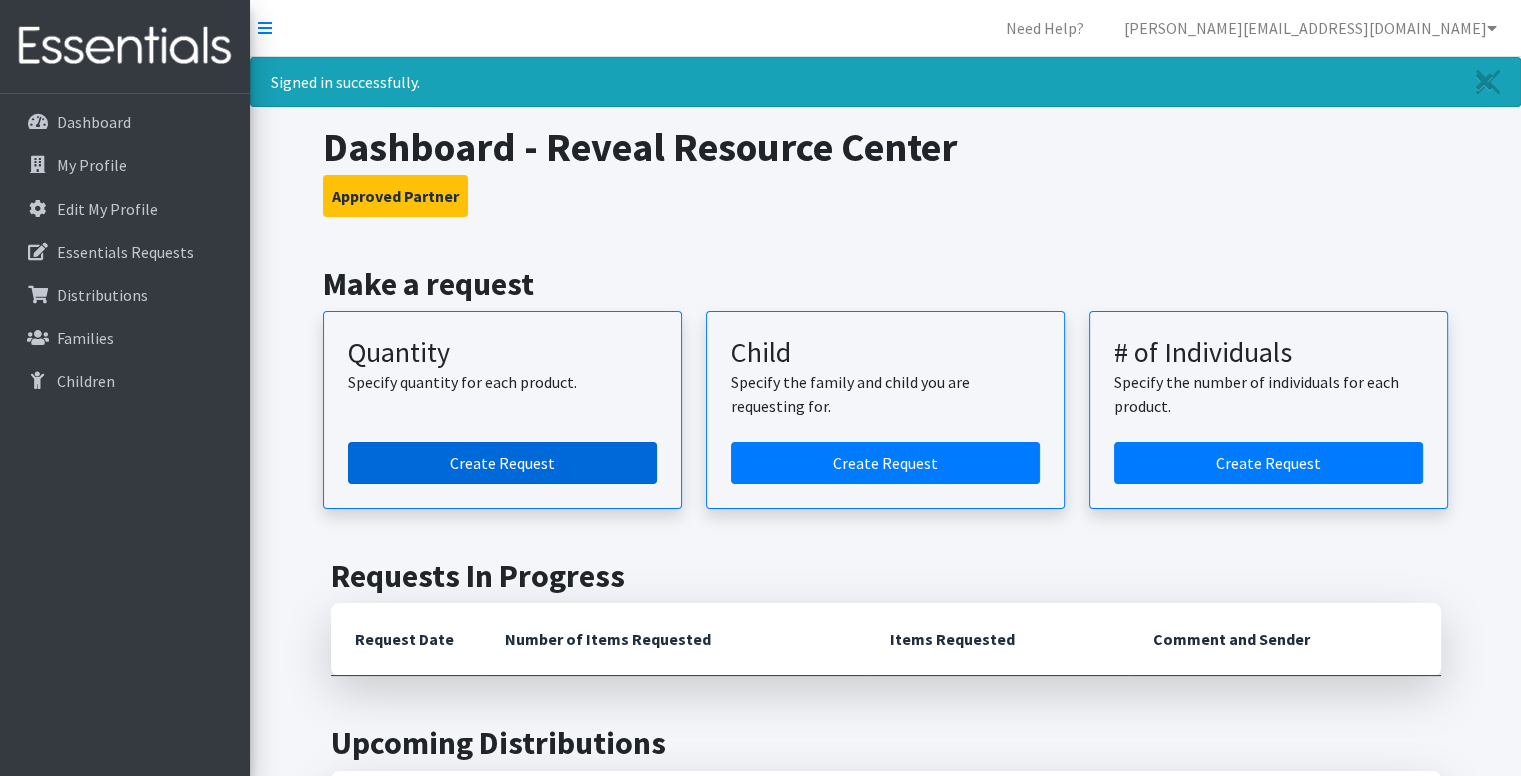 click on "Create Request" at bounding box center [502, 463] 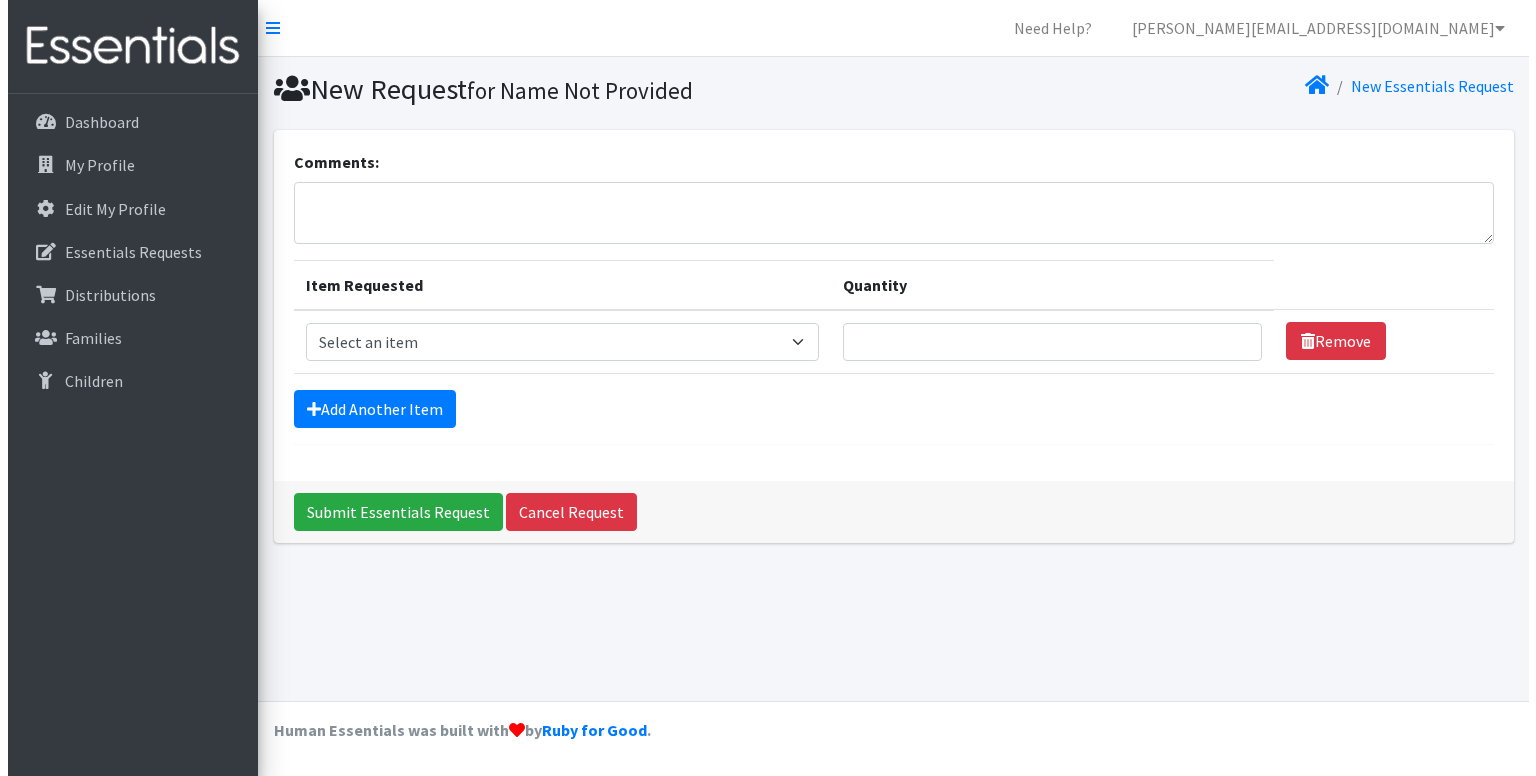 scroll, scrollTop: 0, scrollLeft: 0, axis: both 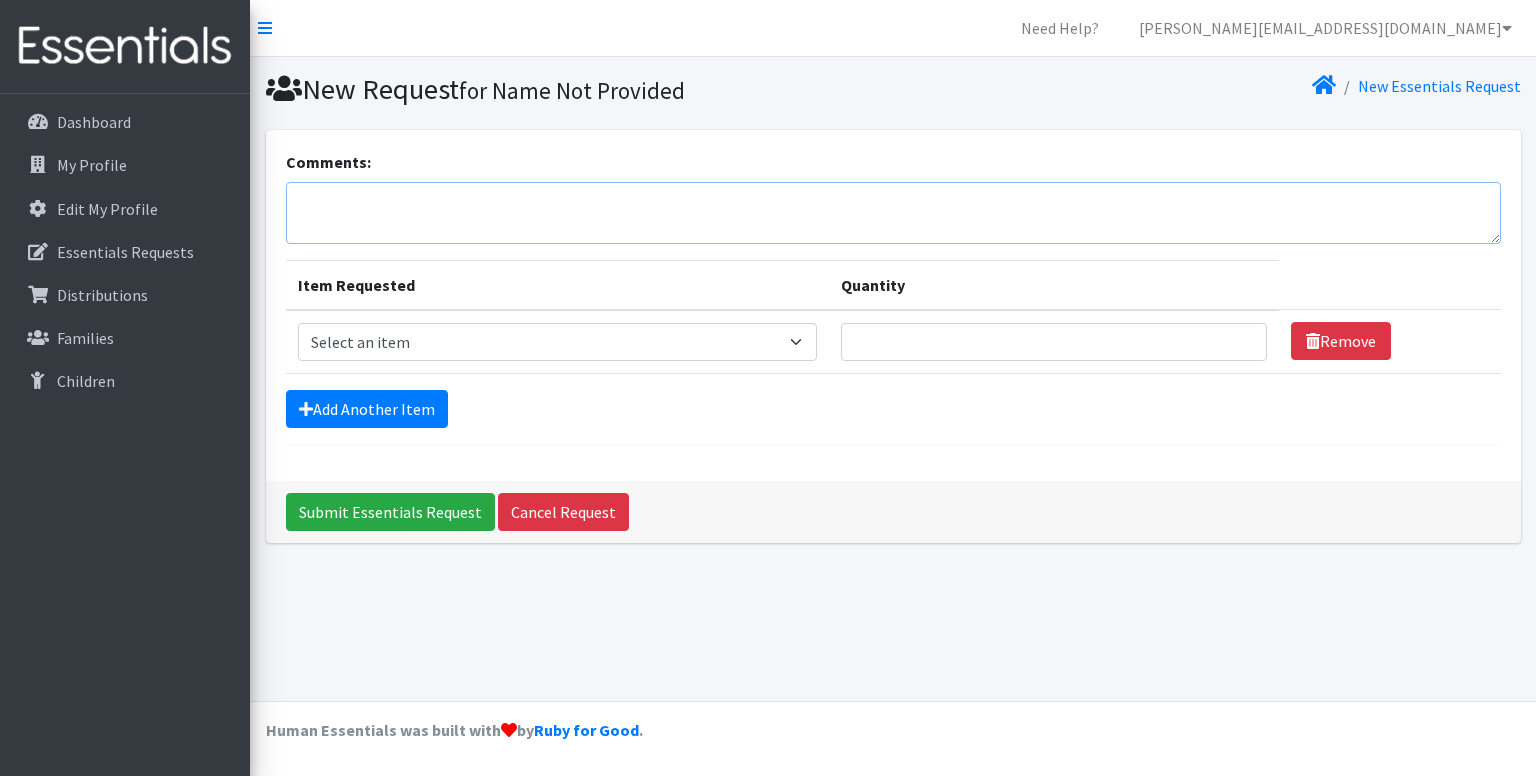 click on "Comments:" at bounding box center (893, 213) 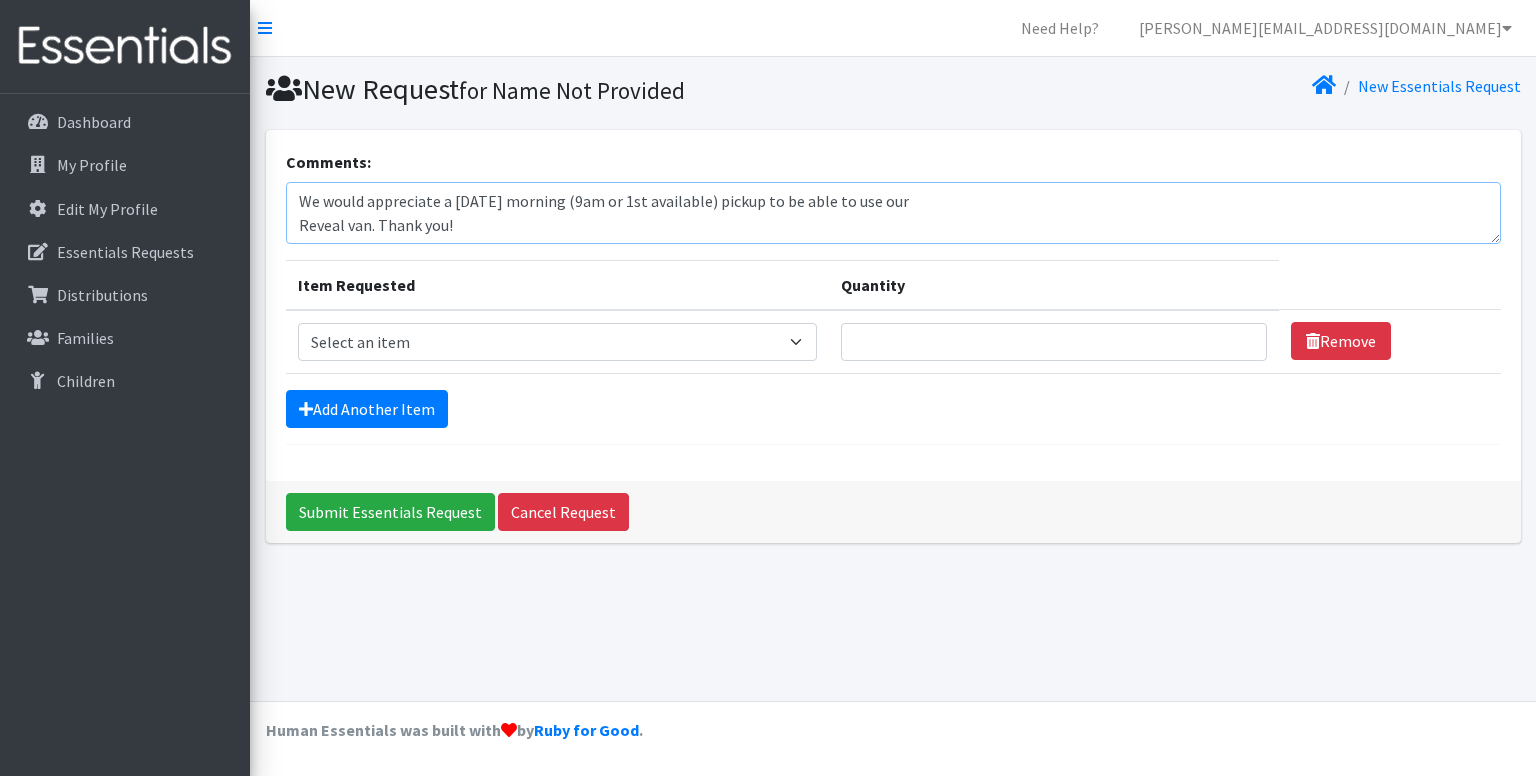 type on "We would appreciate a Wednesday morning (9am or 1st available) pickup to be able to use our
Reveal van. Thank you!" 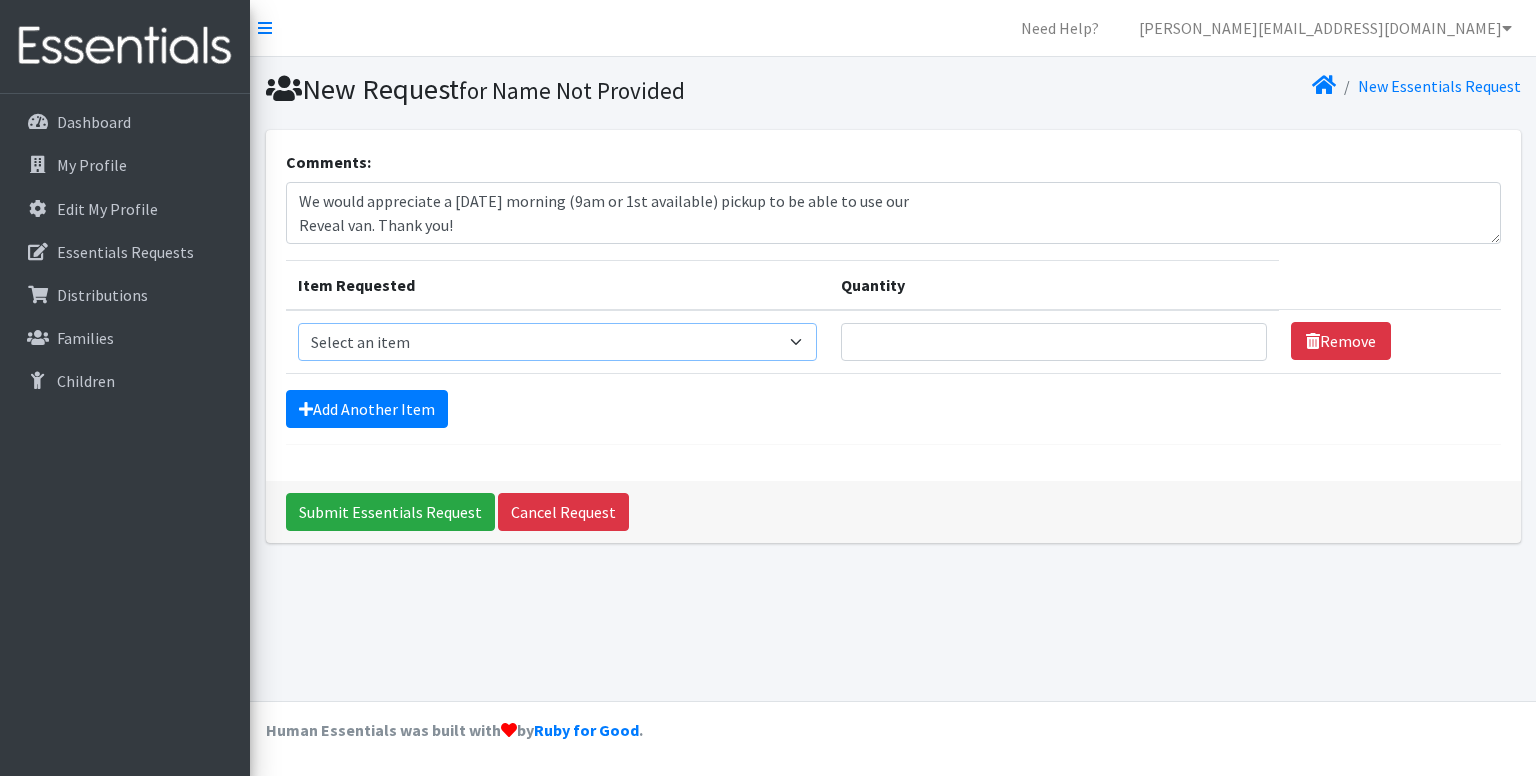 click on "Select an item
Baby Formula
Kids (Newborn)
Kids (Preemie)
Kids (Size 1)
Kids (Size 2)
Kids (Size 3)
Kids (Size 4)
Kids (Size 5)
Kids (Size 6)
Kids (Size 7)
Kids Swimmers
Kids Wipes (Baby) (# ofPacks)
Period Liners
Period Pads
Period Tampons
Toddler Goodnights L/XL (60-125 lbs)
Toddler Goodnights S/M (38-65 lbs)
Toddler Pull-Ups (2T-3T)
Toddler Pull-Ups (3T-4T)
Toddler Pull-Ups (4T-5T)" at bounding box center (558, 342) 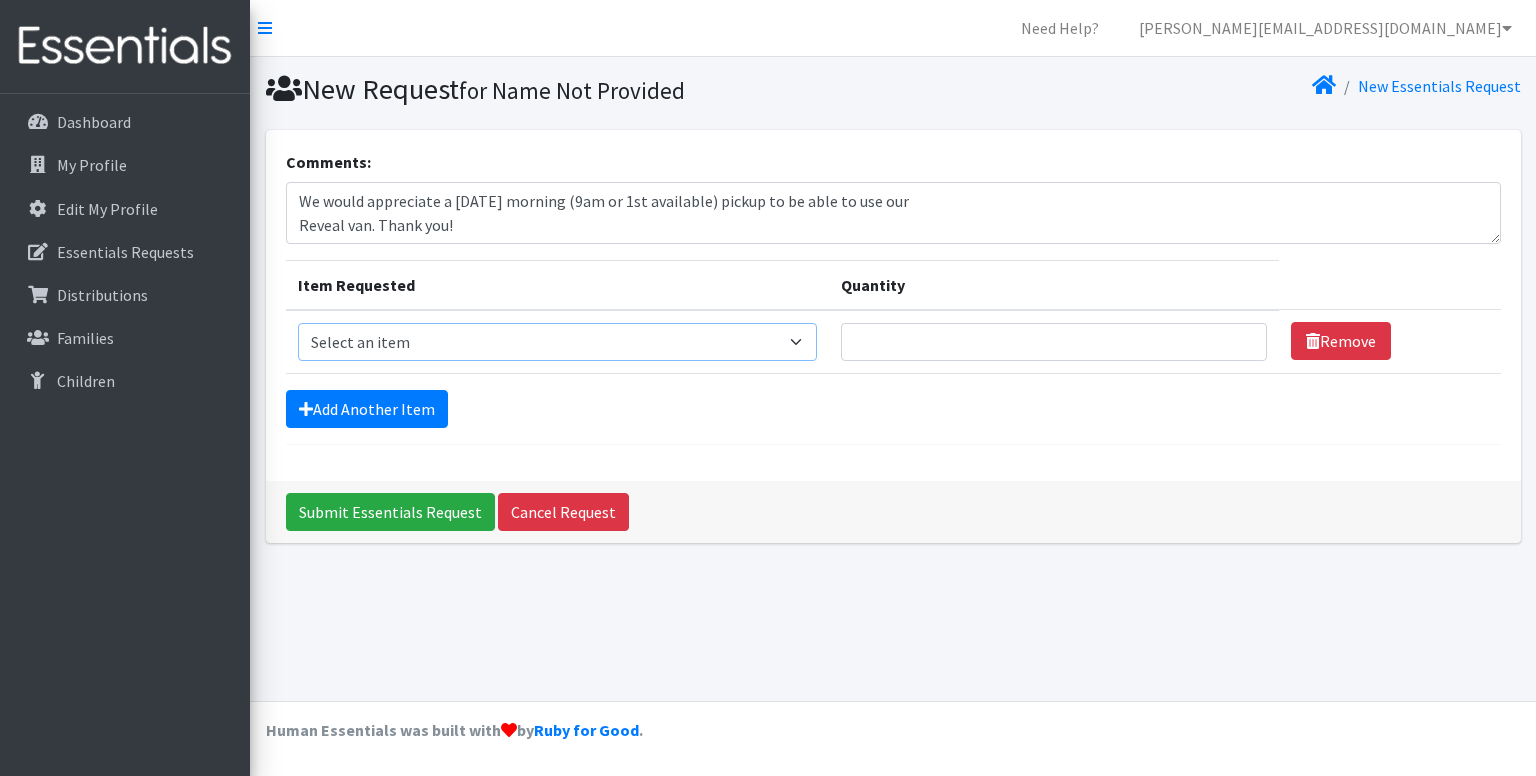 select on "451" 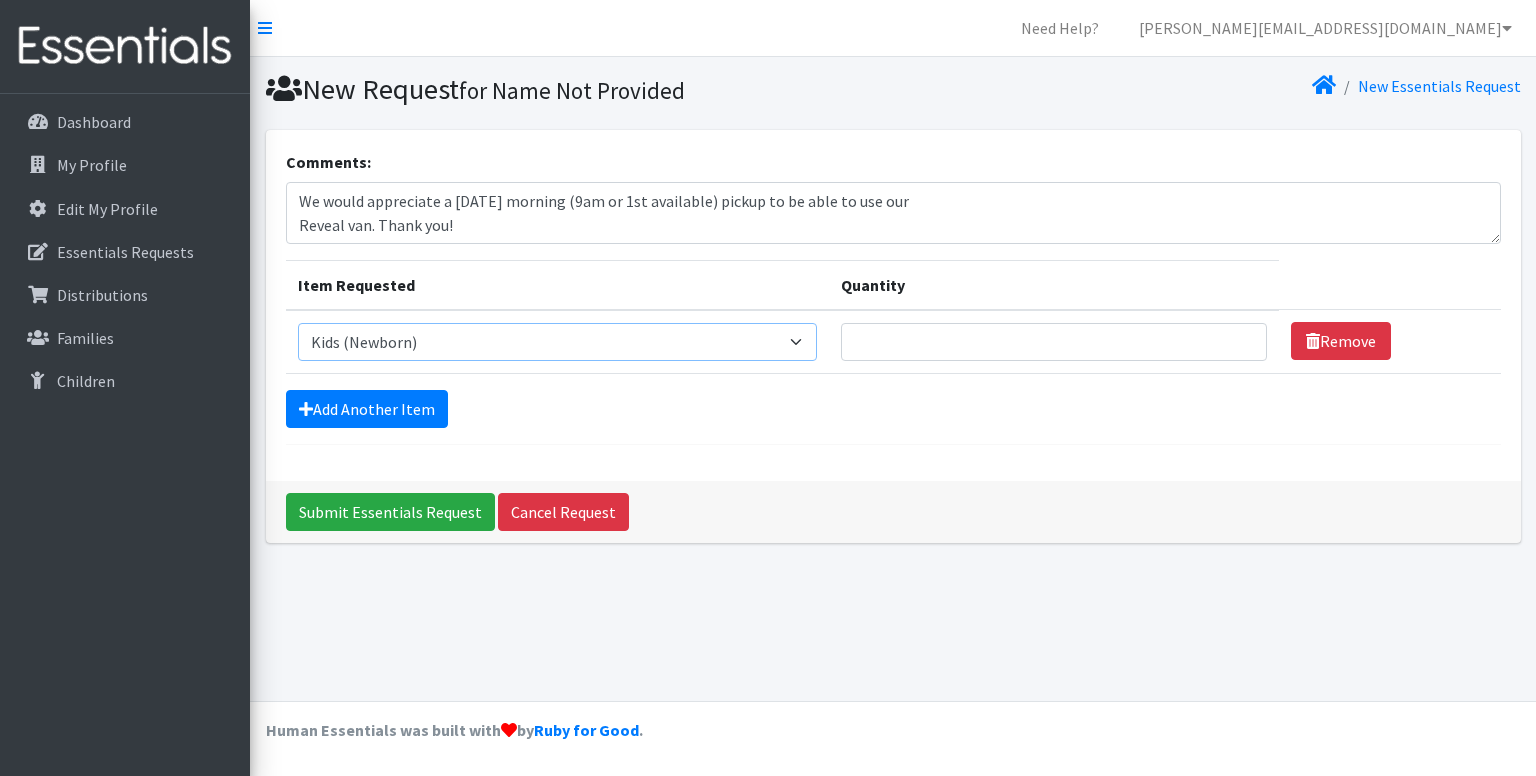 click on "Select an item
Baby Formula
Kids (Newborn)
Kids (Preemie)
Kids (Size 1)
Kids (Size 2)
Kids (Size 3)
Kids (Size 4)
Kids (Size 5)
Kids (Size 6)
Kids (Size 7)
Kids Swimmers
Kids Wipes (Baby) (# ofPacks)
Period Liners
Period Pads
Period Tampons
Toddler Goodnights L/XL (60-125 lbs)
Toddler Goodnights S/M (38-65 lbs)
Toddler Pull-Ups (2T-3T)
Toddler Pull-Ups (3T-4T)
Toddler Pull-Ups (4T-5T)" at bounding box center [558, 342] 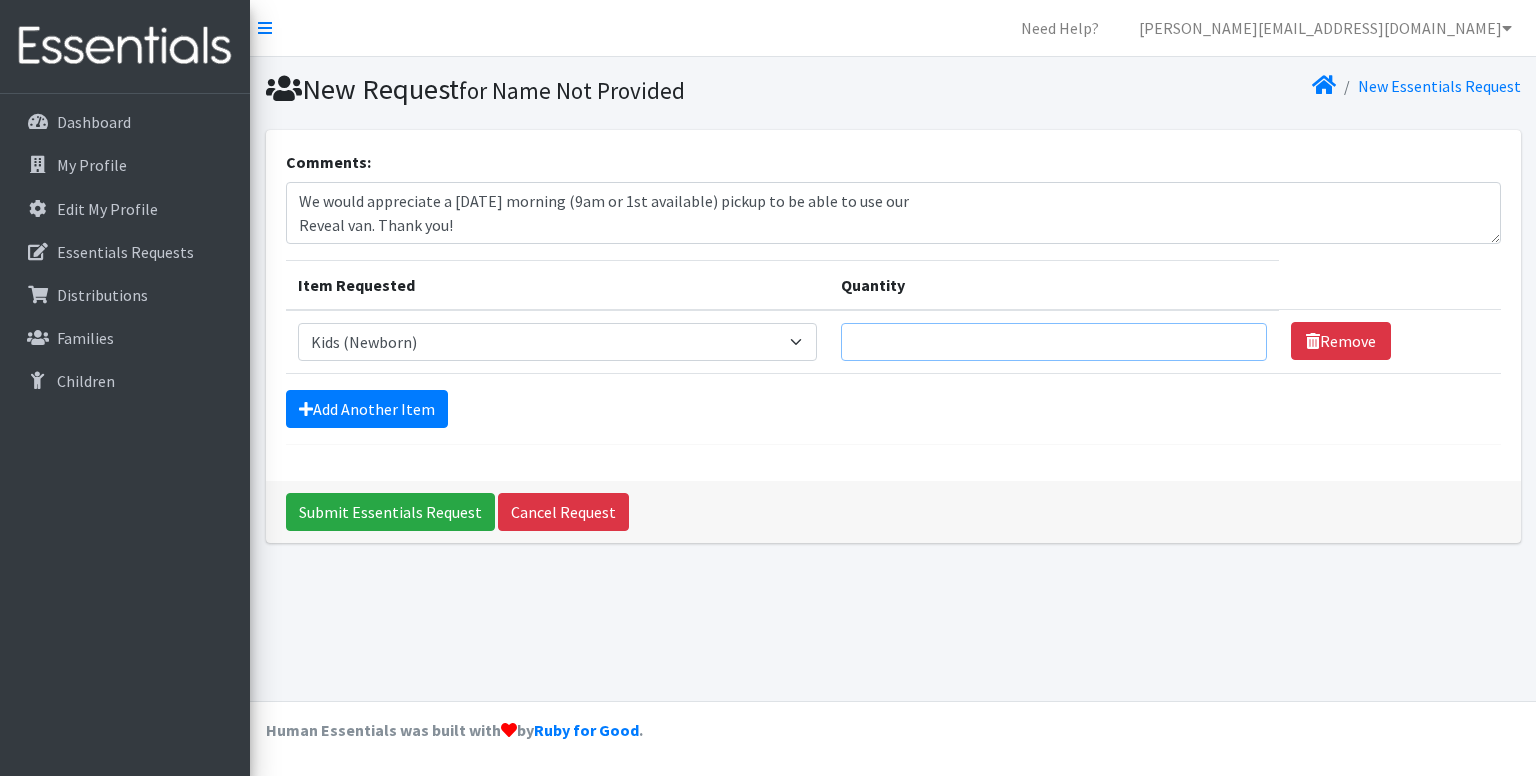 click on "Quantity" at bounding box center [1053, 342] 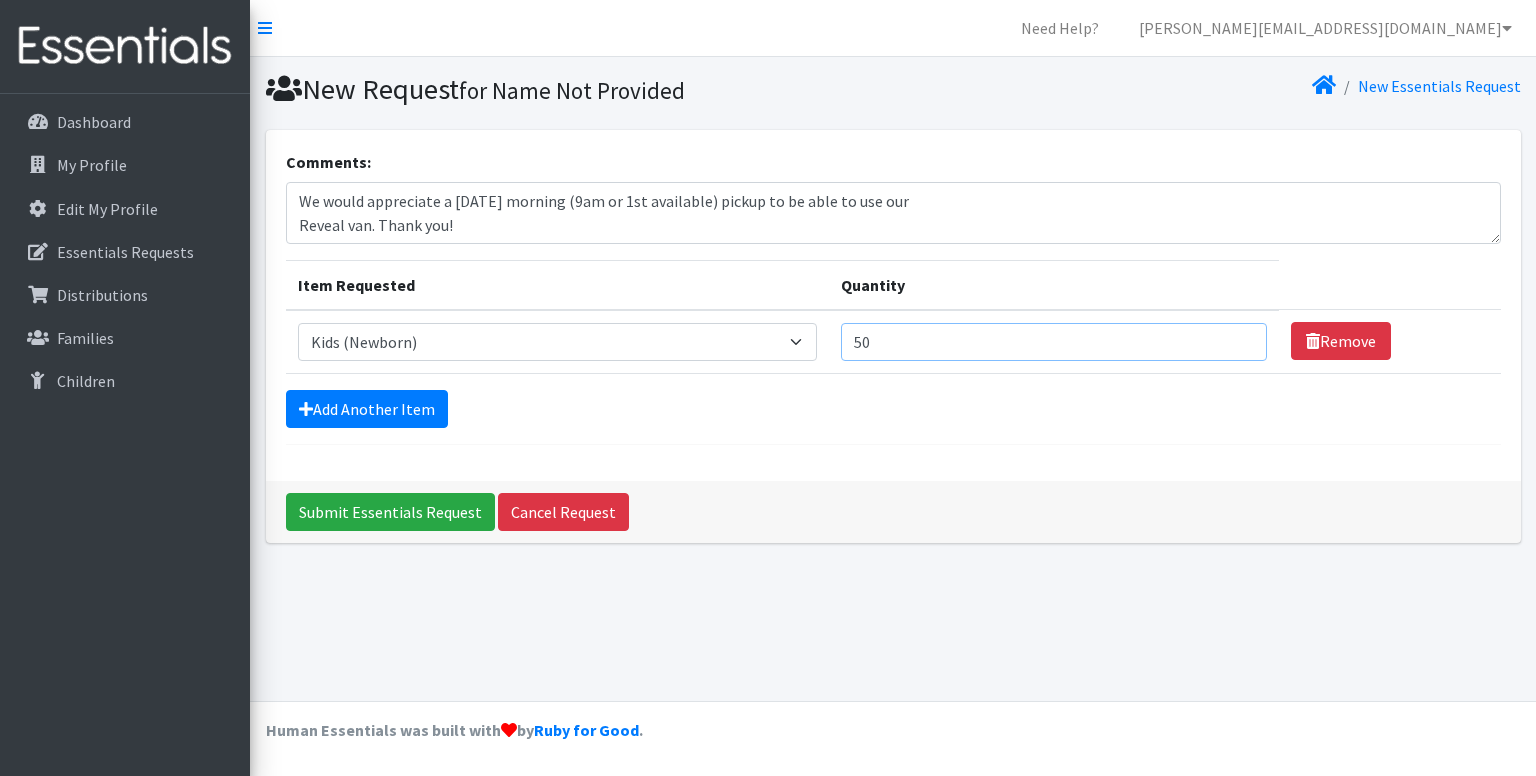 type on "50" 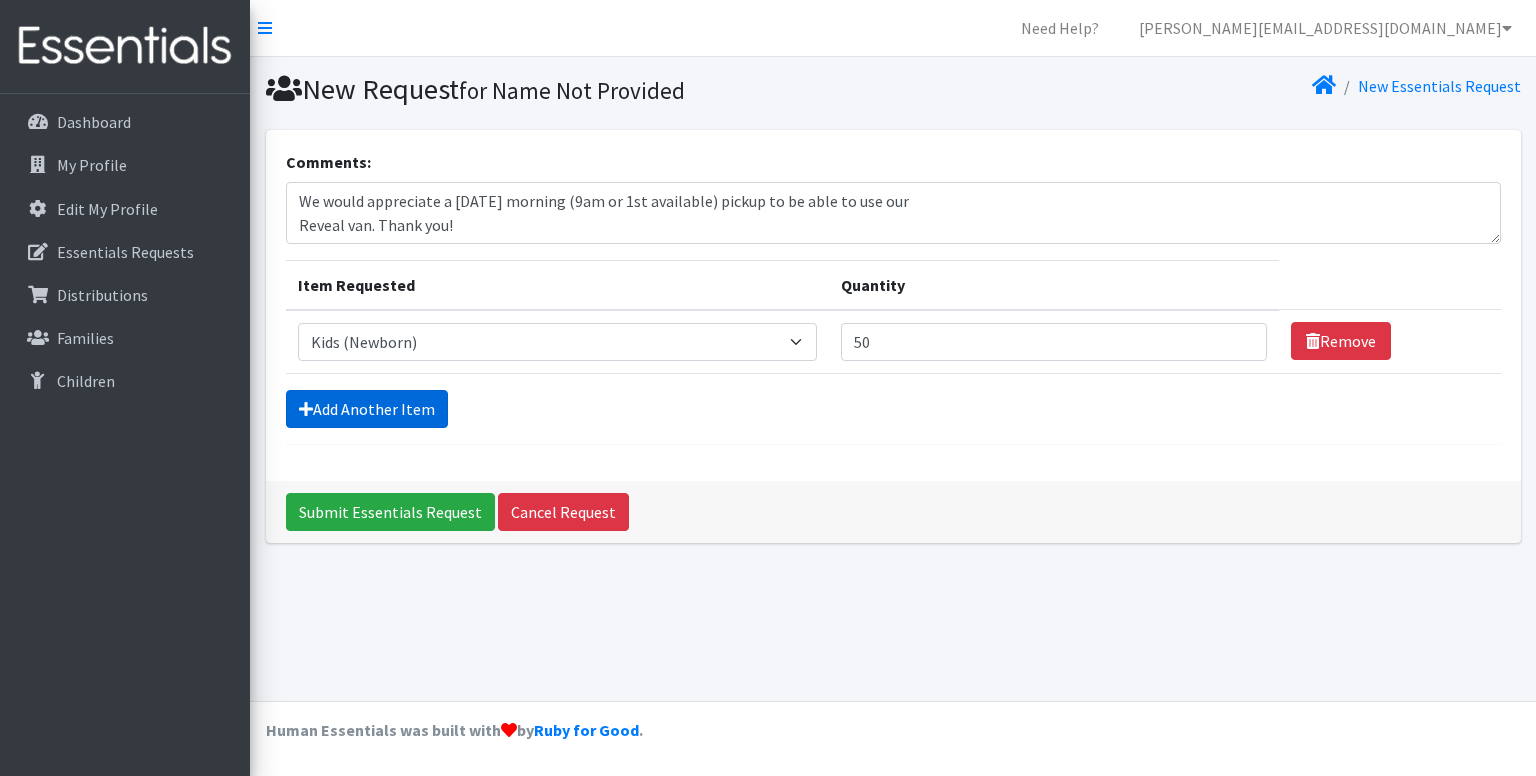 click on "Add Another Item" at bounding box center [367, 409] 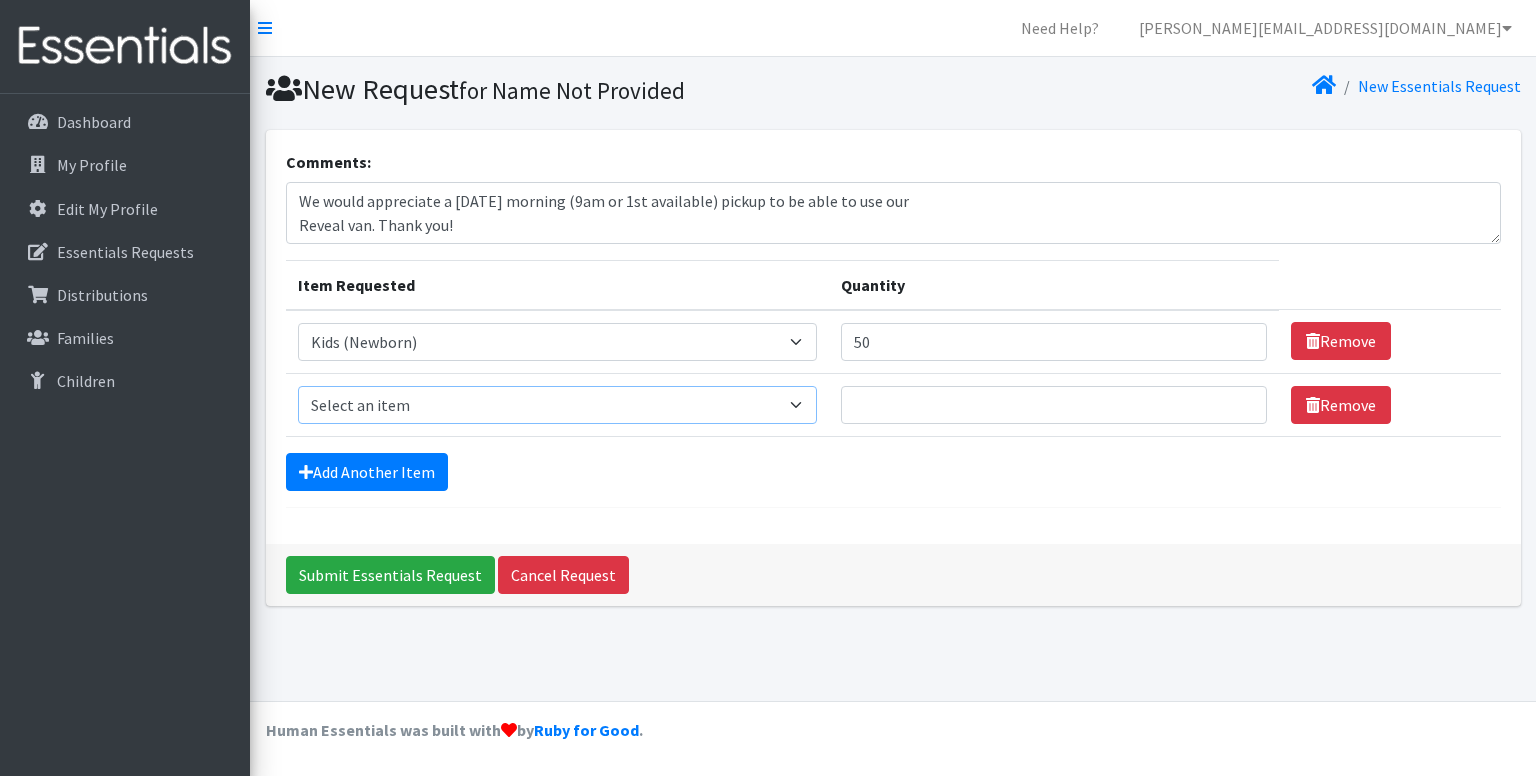 click on "Select an item
Baby Formula
Kids (Newborn)
Kids (Preemie)
Kids (Size 1)
Kids (Size 2)
Kids (Size 3)
Kids (Size 4)
Kids (Size 5)
Kids (Size 6)
Kids (Size 7)
Kids Swimmers
Kids Wipes (Baby) (# ofPacks)
Period Liners
Period Pads
Period Tampons
Toddler Goodnights L/XL (60-125 lbs)
Toddler Goodnights S/M (38-65 lbs)
Toddler Pull-Ups (2T-3T)
Toddler Pull-Ups (3T-4T)
Toddler Pull-Ups (4T-5T)" at bounding box center [558, 405] 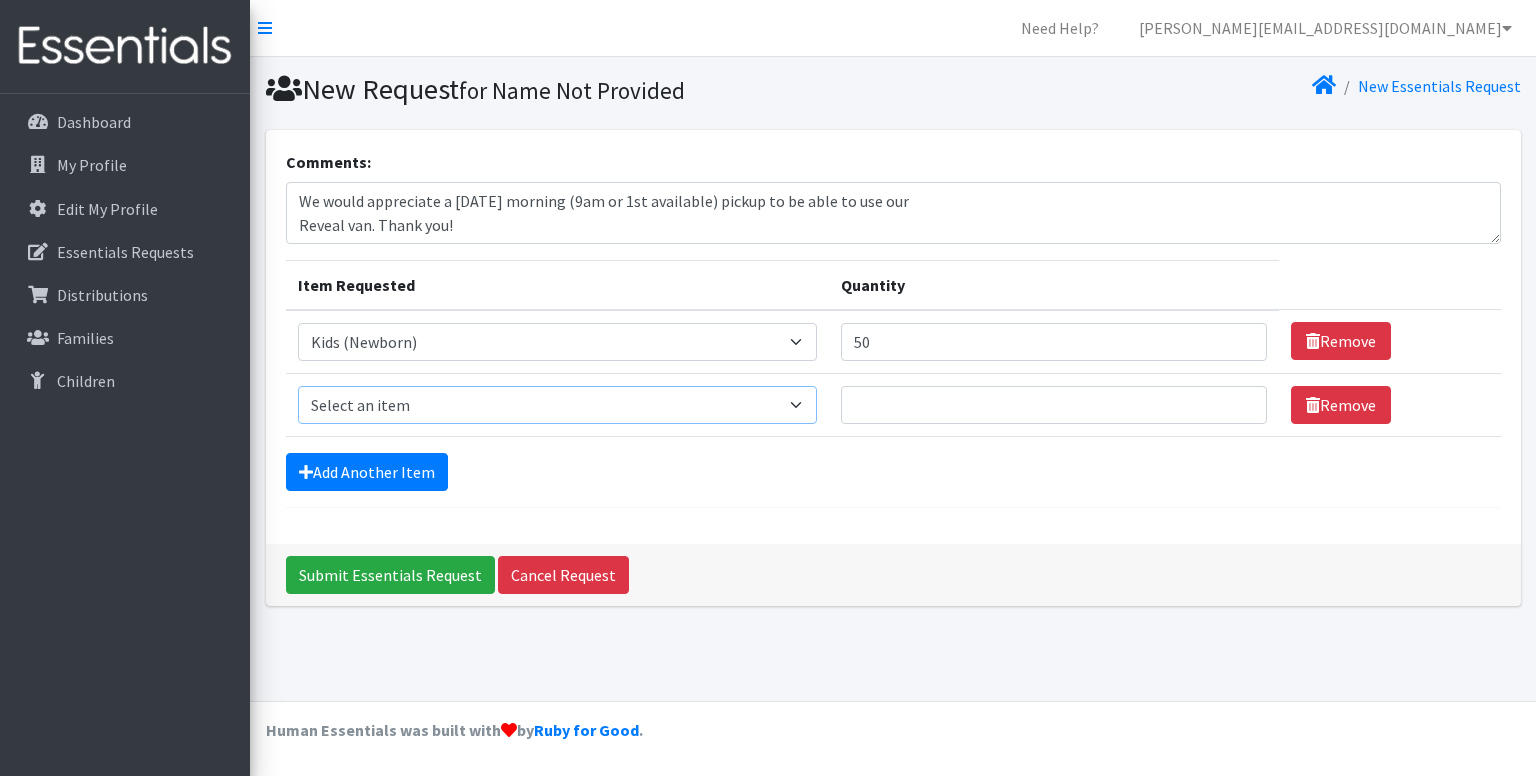 select on "453" 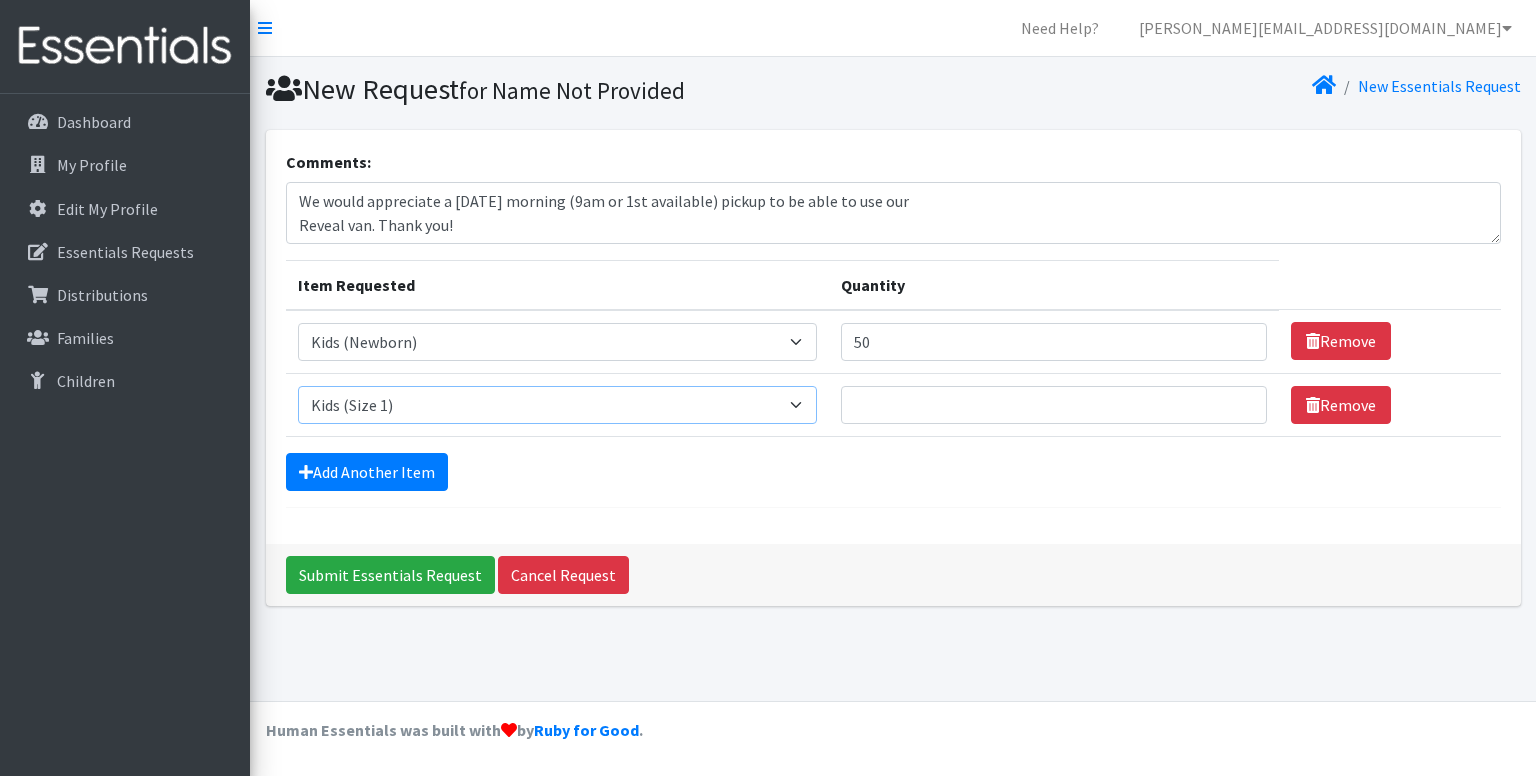 click on "Select an item
Baby Formula
Kids (Newborn)
Kids (Preemie)
Kids (Size 1)
Kids (Size 2)
Kids (Size 3)
Kids (Size 4)
Kids (Size 5)
Kids (Size 6)
Kids (Size 7)
Kids Swimmers
Kids Wipes (Baby) (# ofPacks)
Period Liners
Period Pads
Period Tampons
Toddler Goodnights L/XL (60-125 lbs)
Toddler Goodnights S/M (38-65 lbs)
Toddler Pull-Ups (2T-3T)
Toddler Pull-Ups (3T-4T)
Toddler Pull-Ups (4T-5T)" at bounding box center [558, 405] 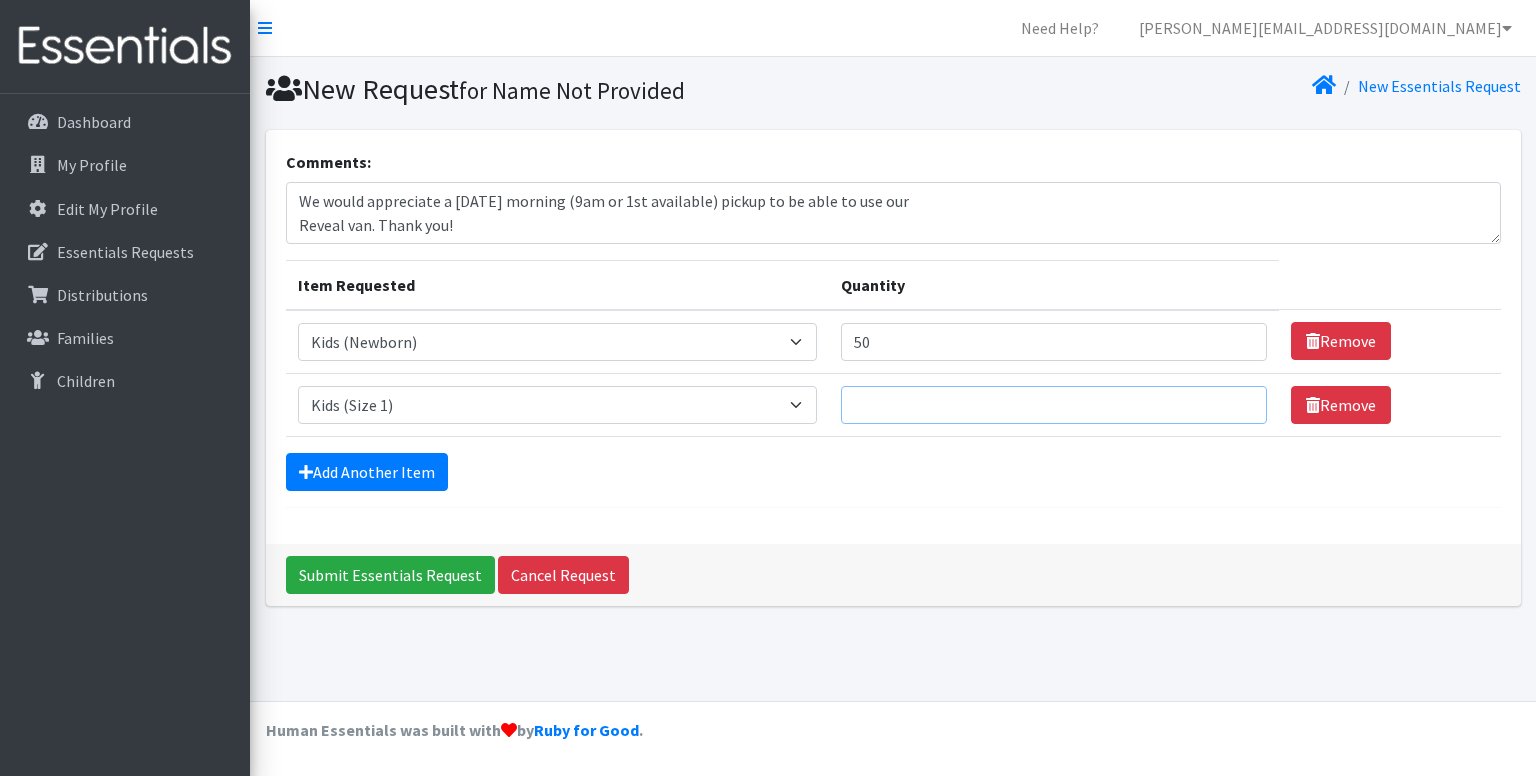 click on "Quantity" at bounding box center [1053, 405] 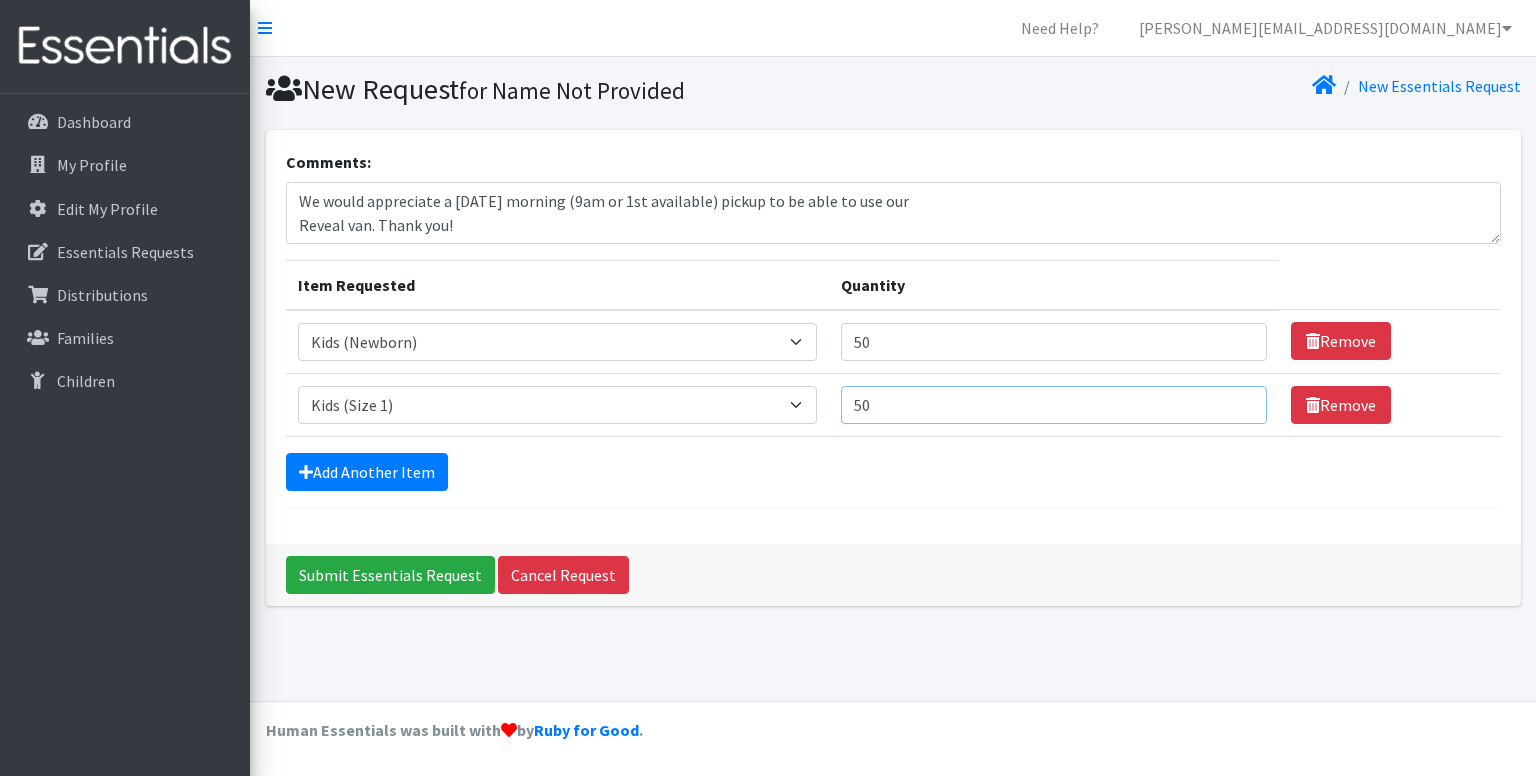 type on "50" 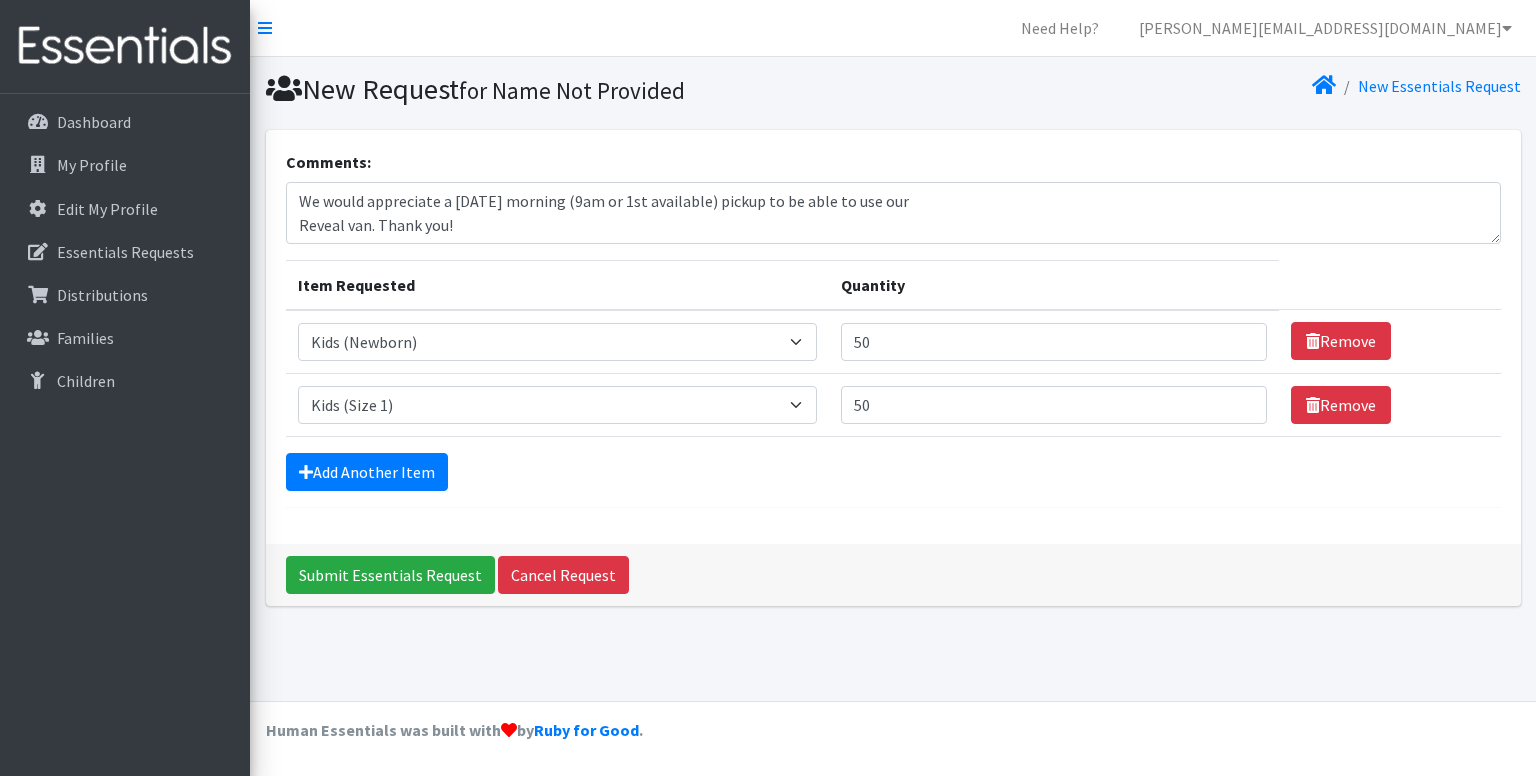 click on "Add Another Item" at bounding box center (893, 472) 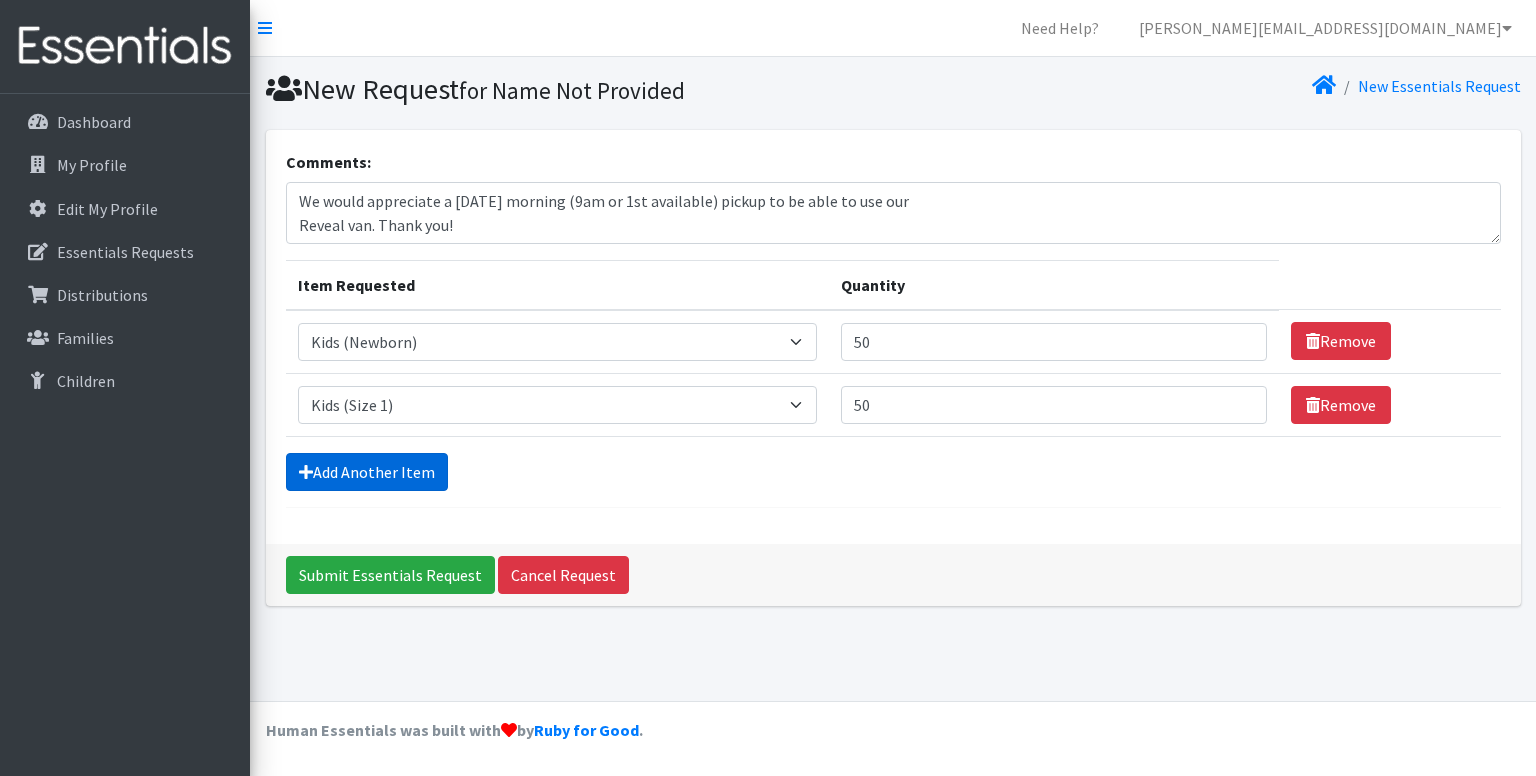click on "Add Another Item" at bounding box center (367, 472) 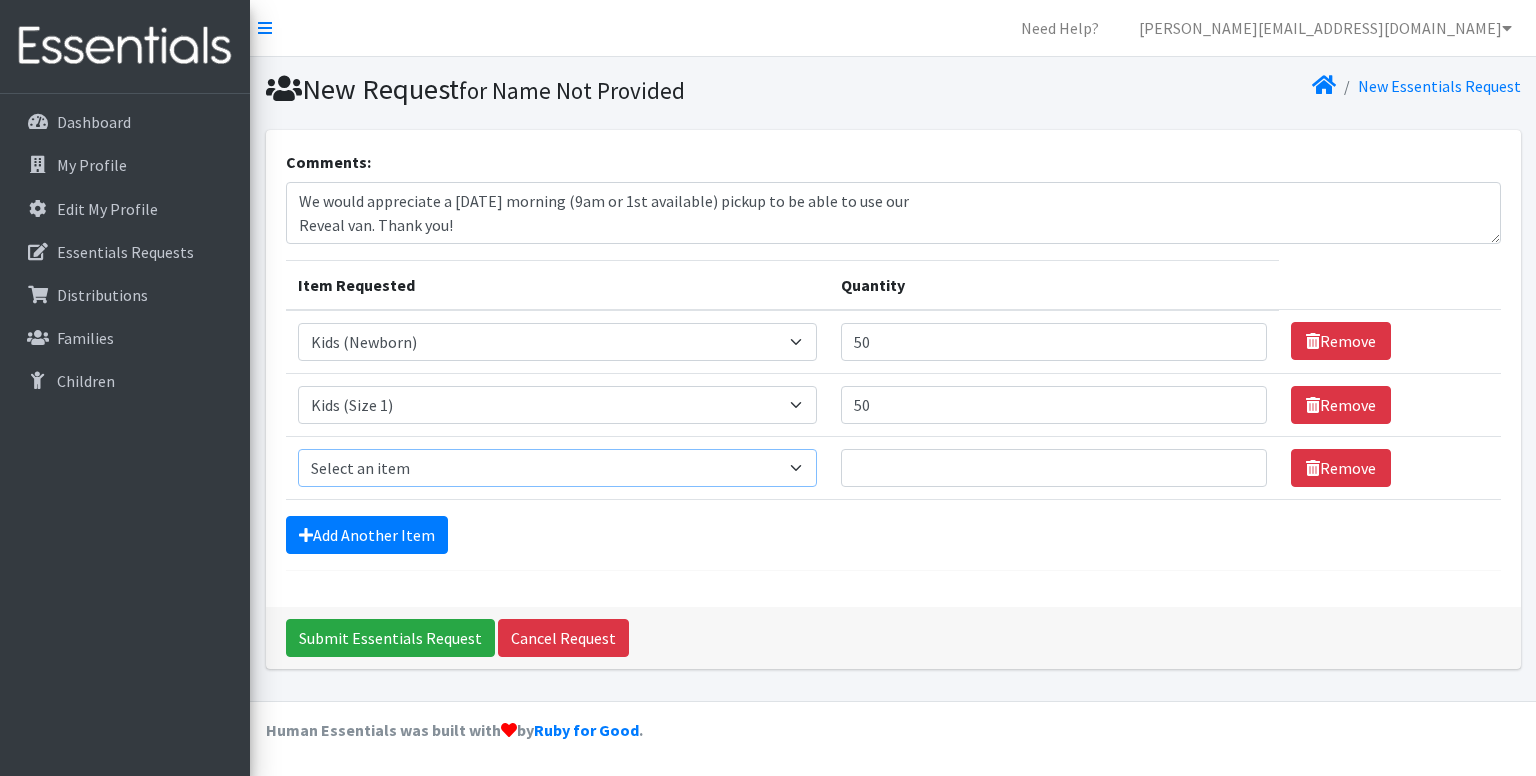 click on "Select an item
Baby Formula
Kids (Newborn)
Kids (Preemie)
Kids (Size 1)
Kids (Size 2)
Kids (Size 3)
Kids (Size 4)
Kids (Size 5)
Kids (Size 6)
Kids (Size 7)
Kids Swimmers
Kids Wipes (Baby) (# ofPacks)
Period Liners
Period Pads
Period Tampons
Toddler Goodnights L/XL (60-125 lbs)
Toddler Goodnights S/M (38-65 lbs)
Toddler Pull-Ups (2T-3T)
Toddler Pull-Ups (3T-4T)
Toddler Pull-Ups (4T-5T)" at bounding box center (558, 468) 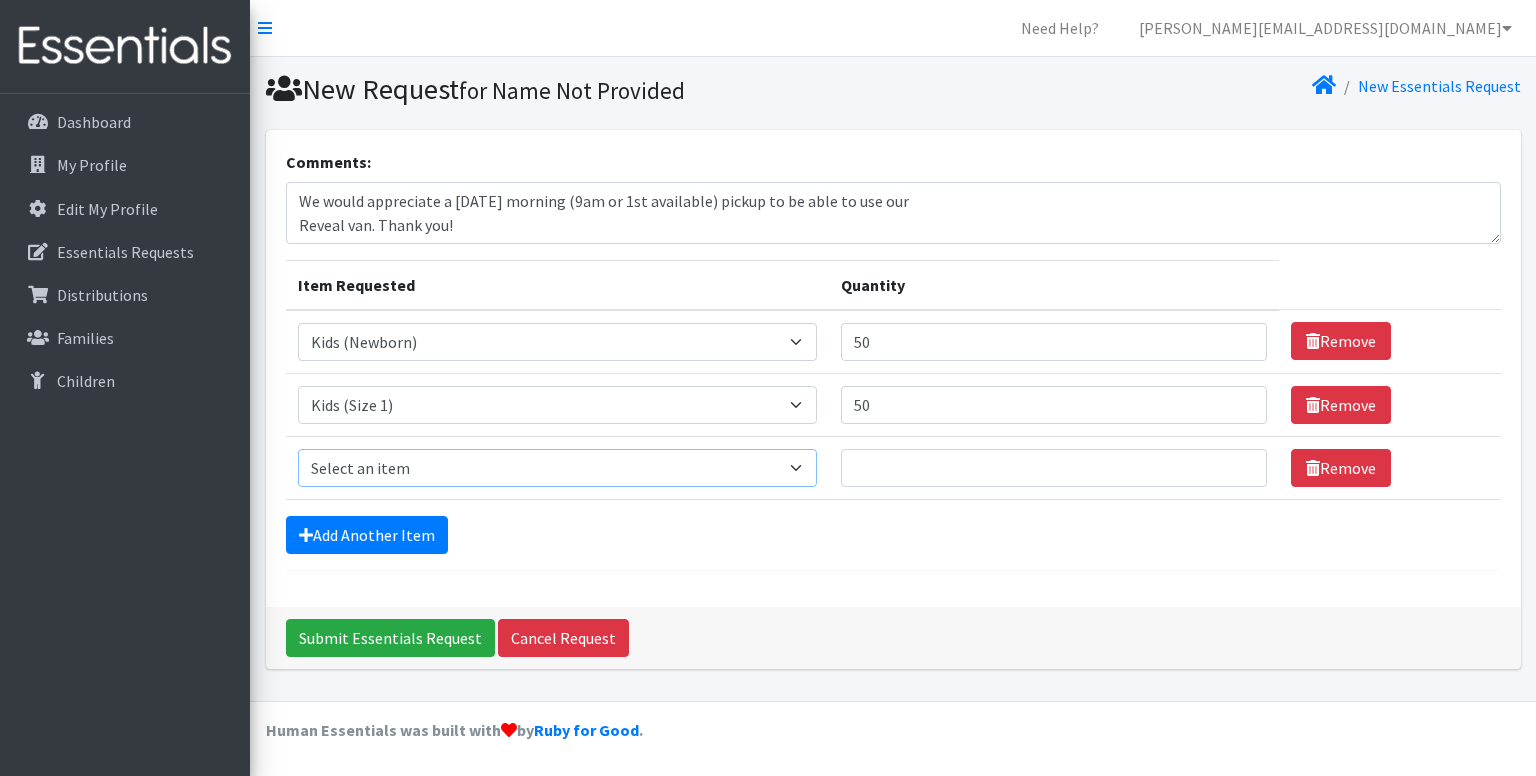 select on "459" 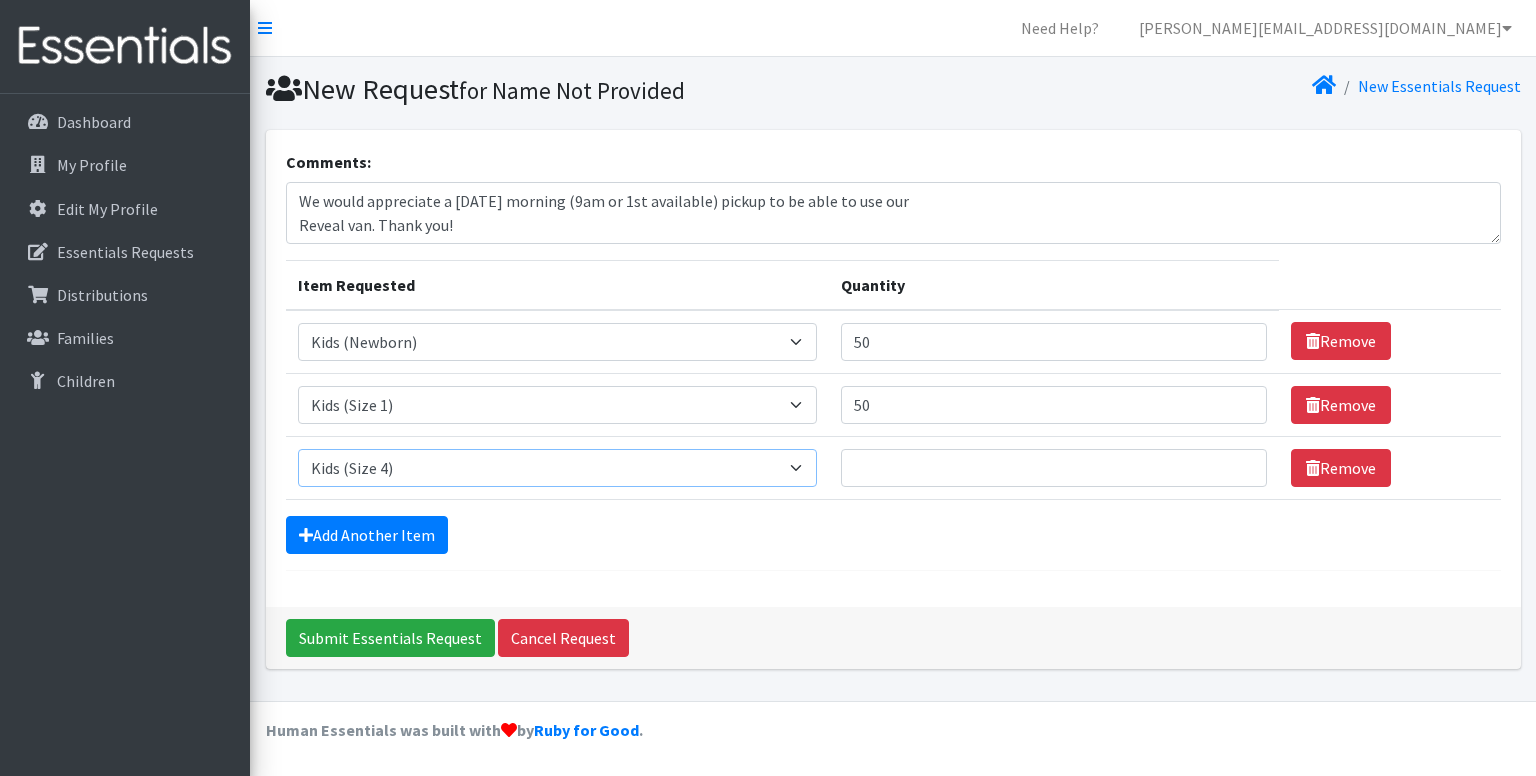 click on "Select an item
Baby Formula
Kids (Newborn)
Kids (Preemie)
Kids (Size 1)
Kids (Size 2)
Kids (Size 3)
Kids (Size 4)
Kids (Size 5)
Kids (Size 6)
Kids (Size 7)
Kids Swimmers
Kids Wipes (Baby) (# ofPacks)
Period Liners
Period Pads
Period Tampons
Toddler Goodnights L/XL (60-125 lbs)
Toddler Goodnights S/M (38-65 lbs)
Toddler Pull-Ups (2T-3T)
Toddler Pull-Ups (3T-4T)
Toddler Pull-Ups (4T-5T)" at bounding box center [558, 468] 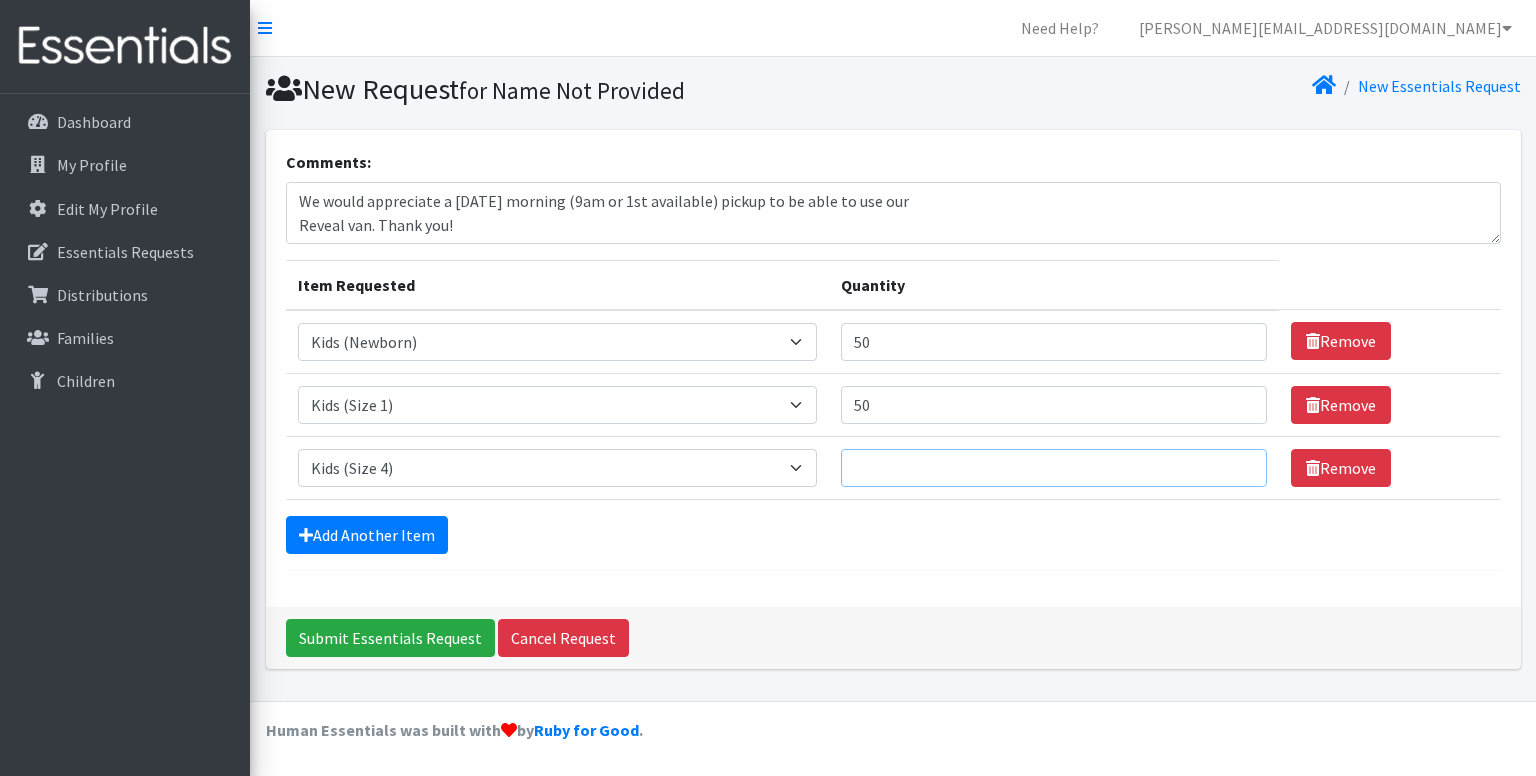 click on "Quantity" at bounding box center [1053, 468] 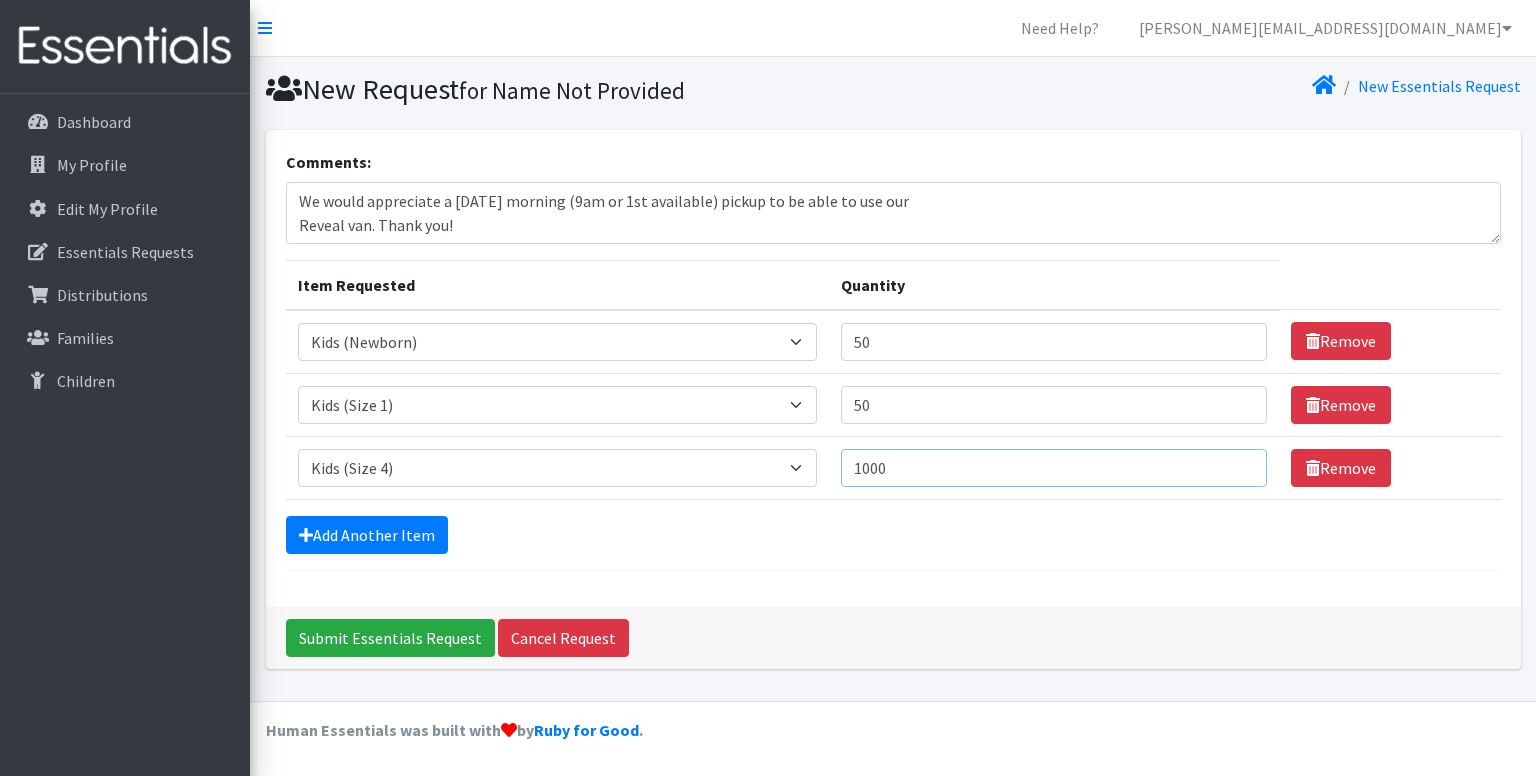type on "1000" 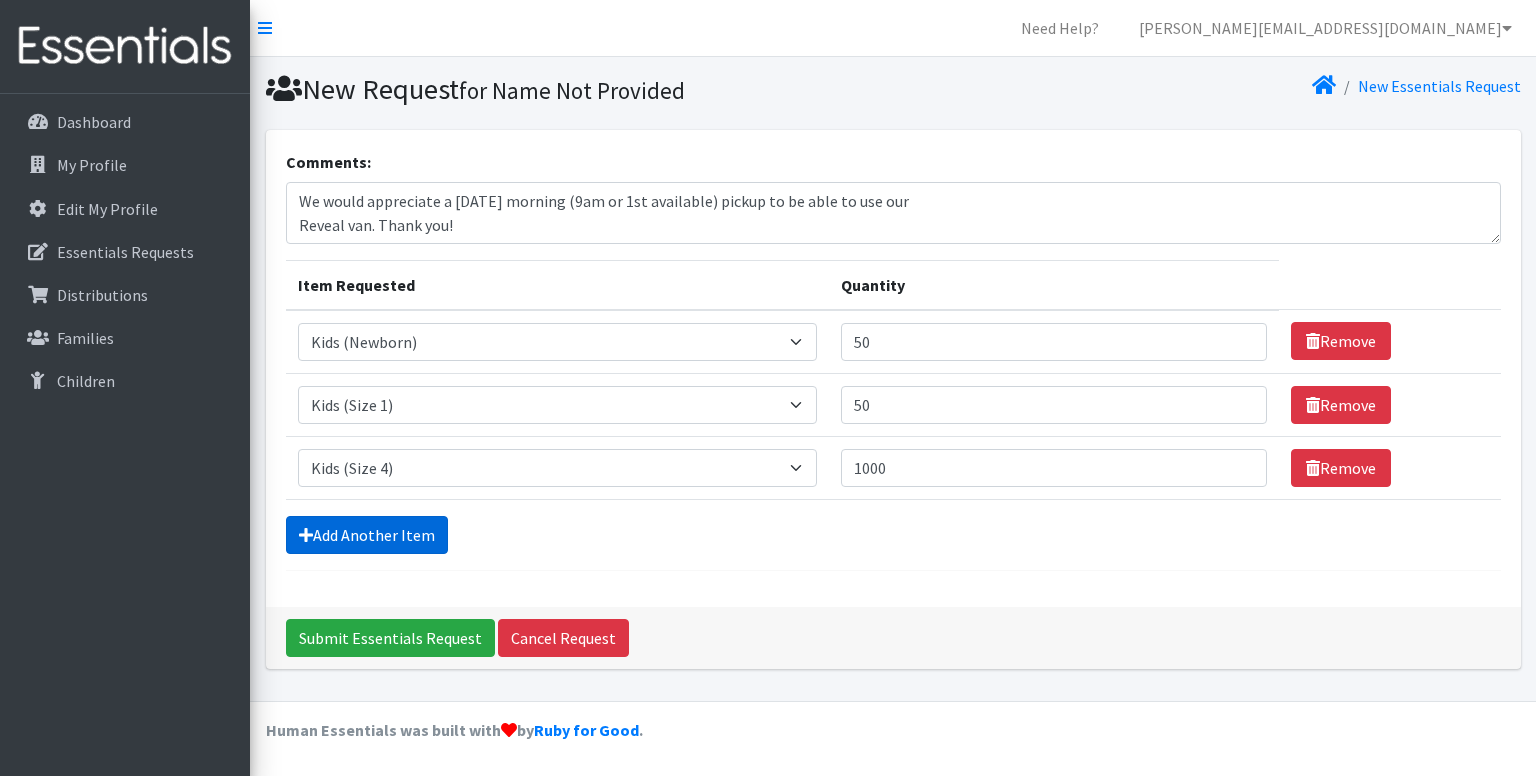 click on "Add Another Item" at bounding box center (367, 535) 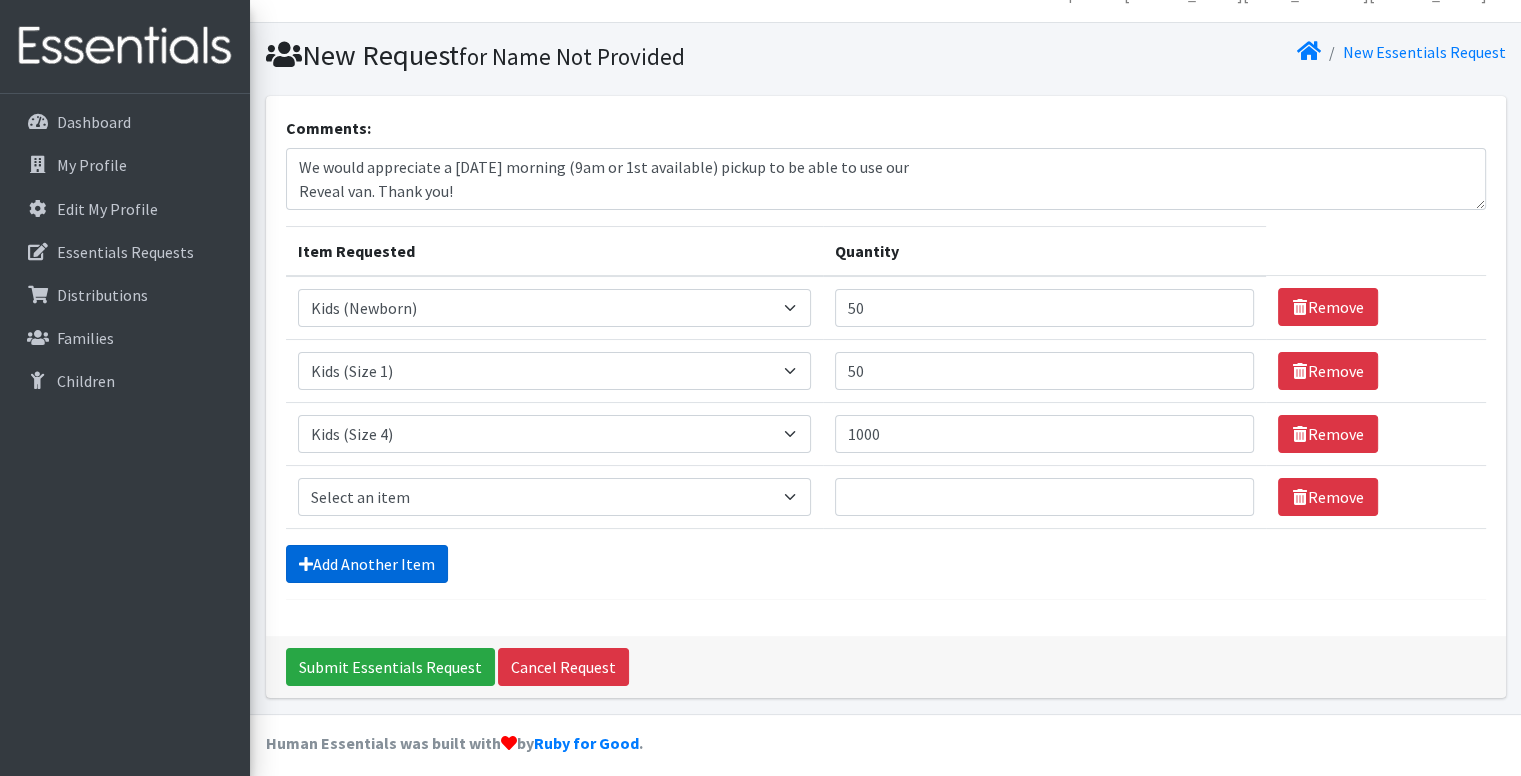 scroll, scrollTop: 44, scrollLeft: 0, axis: vertical 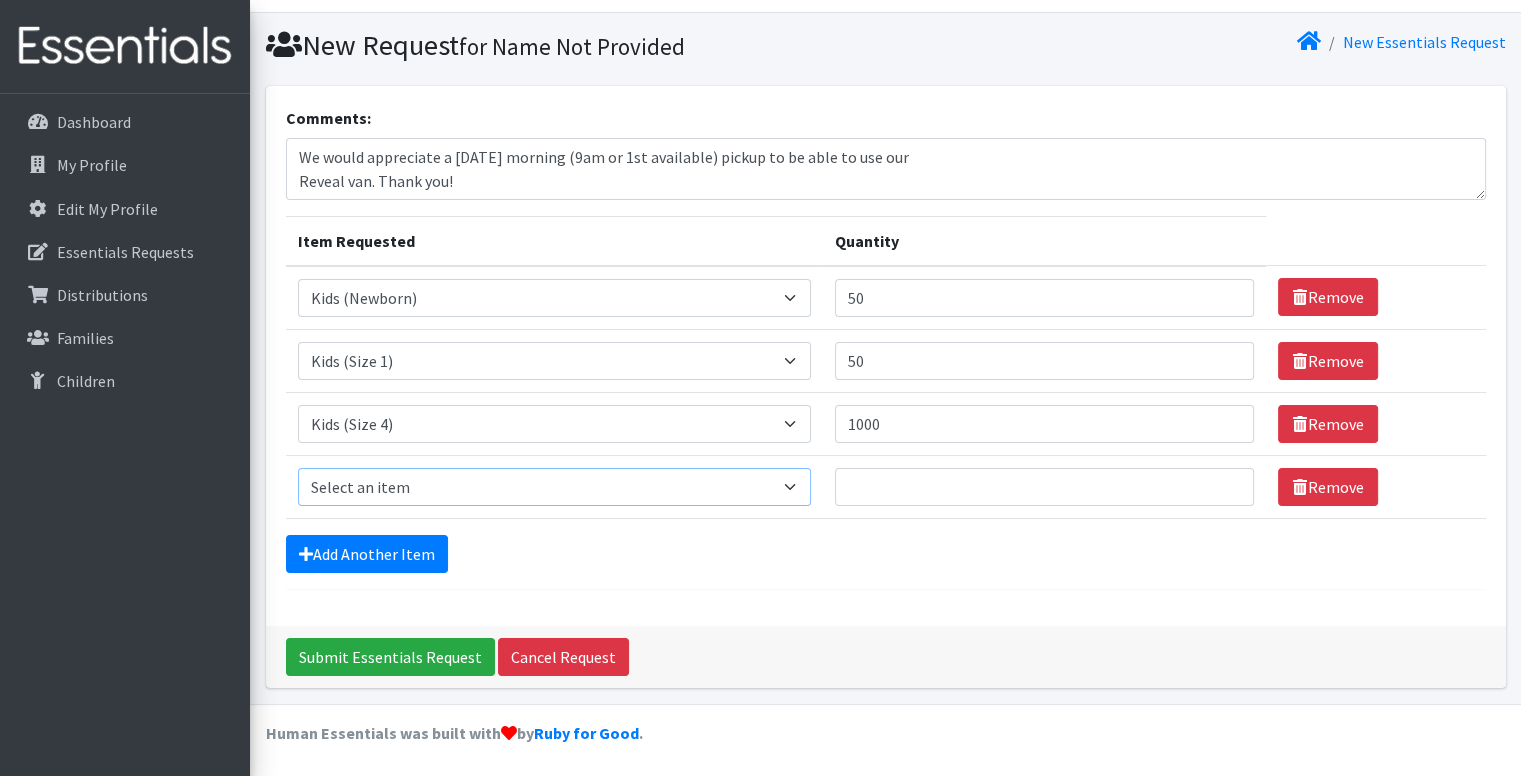 click on "Select an item
Baby Formula
Kids (Newborn)
Kids (Preemie)
Kids (Size 1)
Kids (Size 2)
Kids (Size 3)
Kids (Size 4)
Kids (Size 5)
Kids (Size 6)
Kids (Size 7)
Kids Swimmers
Kids Wipes (Baby) (# ofPacks)
Period Liners
Period Pads
Period Tampons
Toddler Goodnights L/XL (60-125 lbs)
Toddler Goodnights S/M (38-65 lbs)
Toddler Pull-Ups (2T-3T)
Toddler Pull-Ups (3T-4T)
Toddler Pull-Ups (4T-5T)" at bounding box center [554, 487] 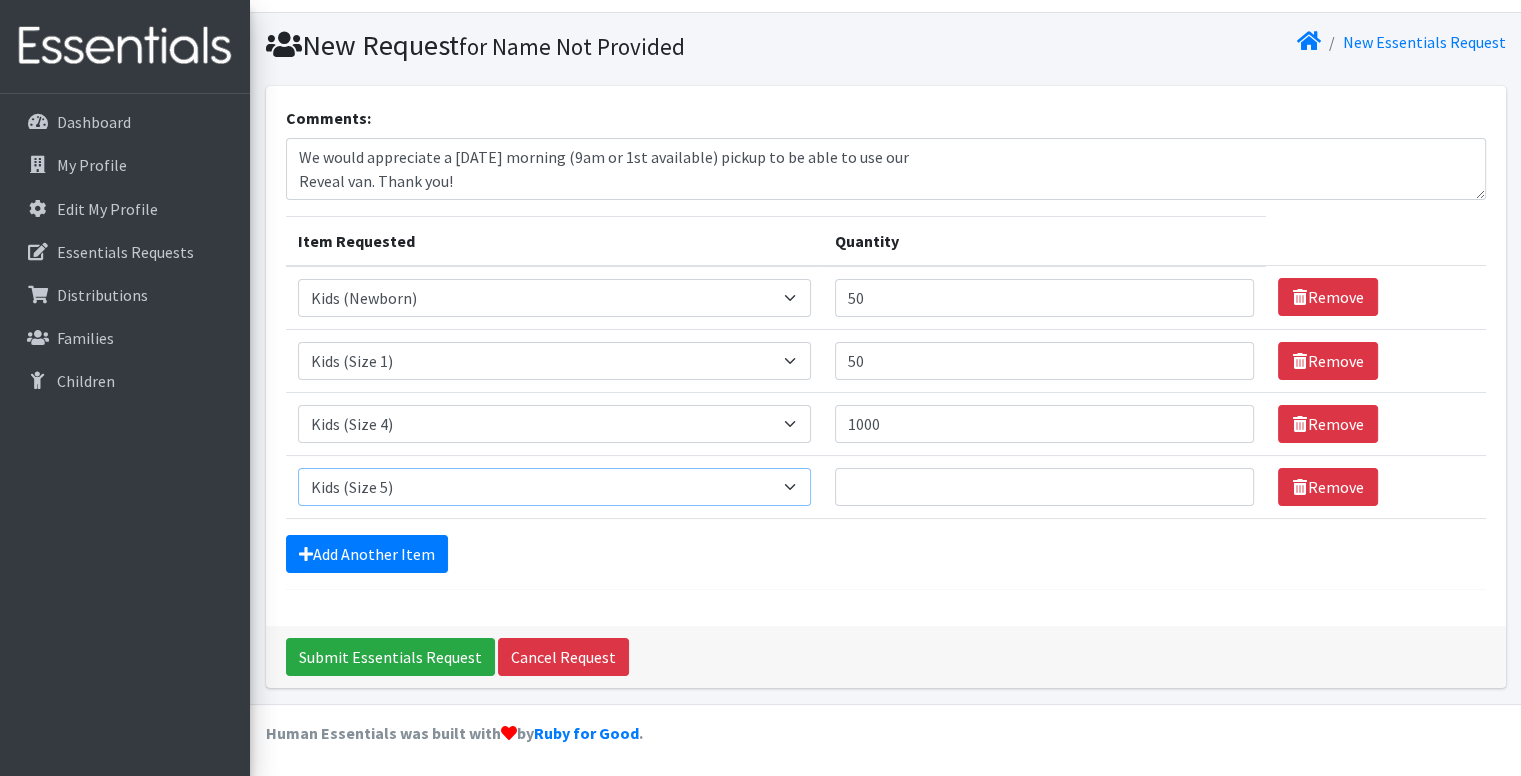 click on "Select an item
Baby Formula
Kids (Newborn)
Kids (Preemie)
Kids (Size 1)
Kids (Size 2)
Kids (Size 3)
Kids (Size 4)
Kids (Size 5)
Kids (Size 6)
Kids (Size 7)
Kids Swimmers
Kids Wipes (Baby) (# ofPacks)
Period Liners
Period Pads
Period Tampons
Toddler Goodnights L/XL (60-125 lbs)
Toddler Goodnights S/M (38-65 lbs)
Toddler Pull-Ups (2T-3T)
Toddler Pull-Ups (3T-4T)
Toddler Pull-Ups (4T-5T)" at bounding box center [554, 487] 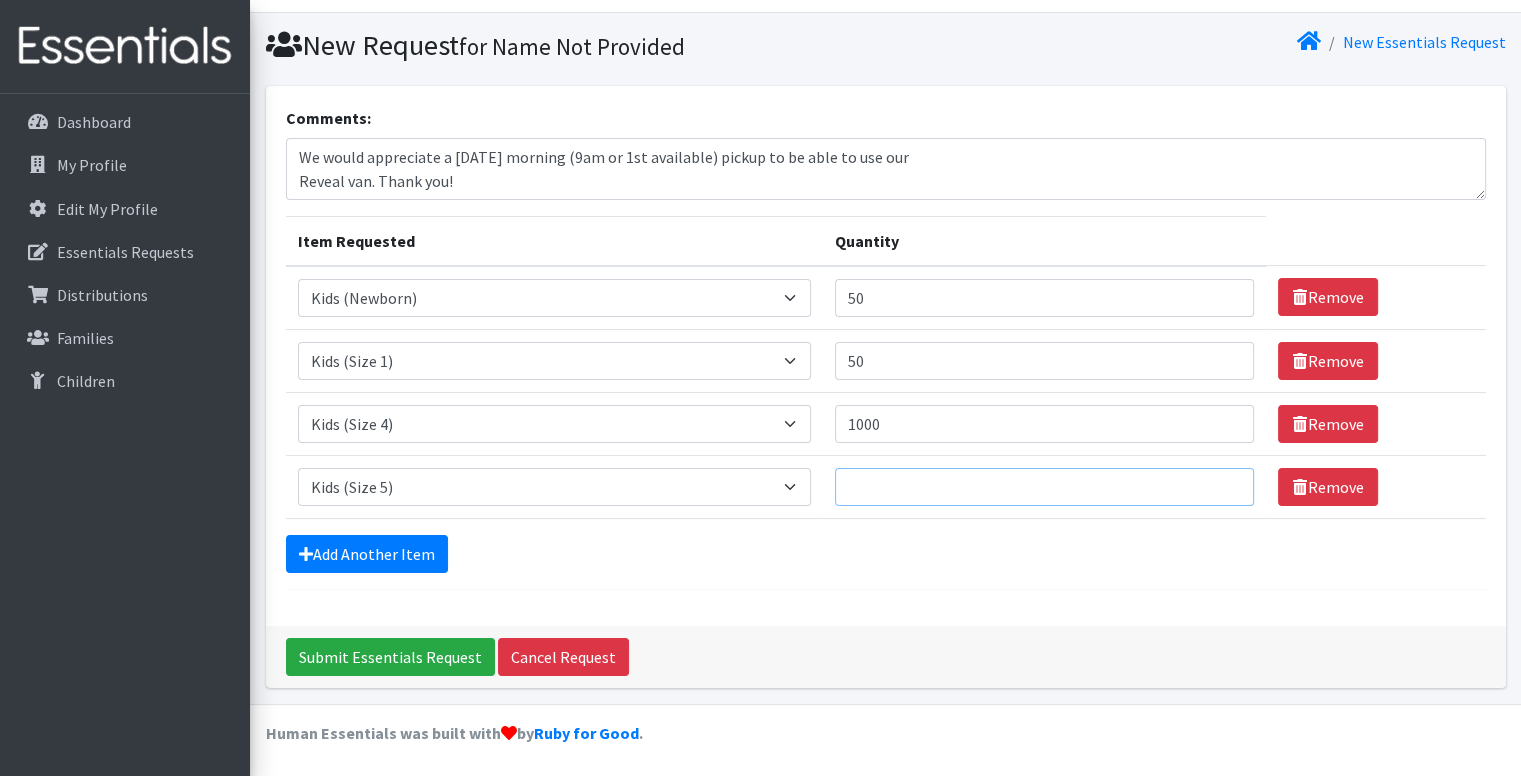 click on "Quantity" at bounding box center (1045, 487) 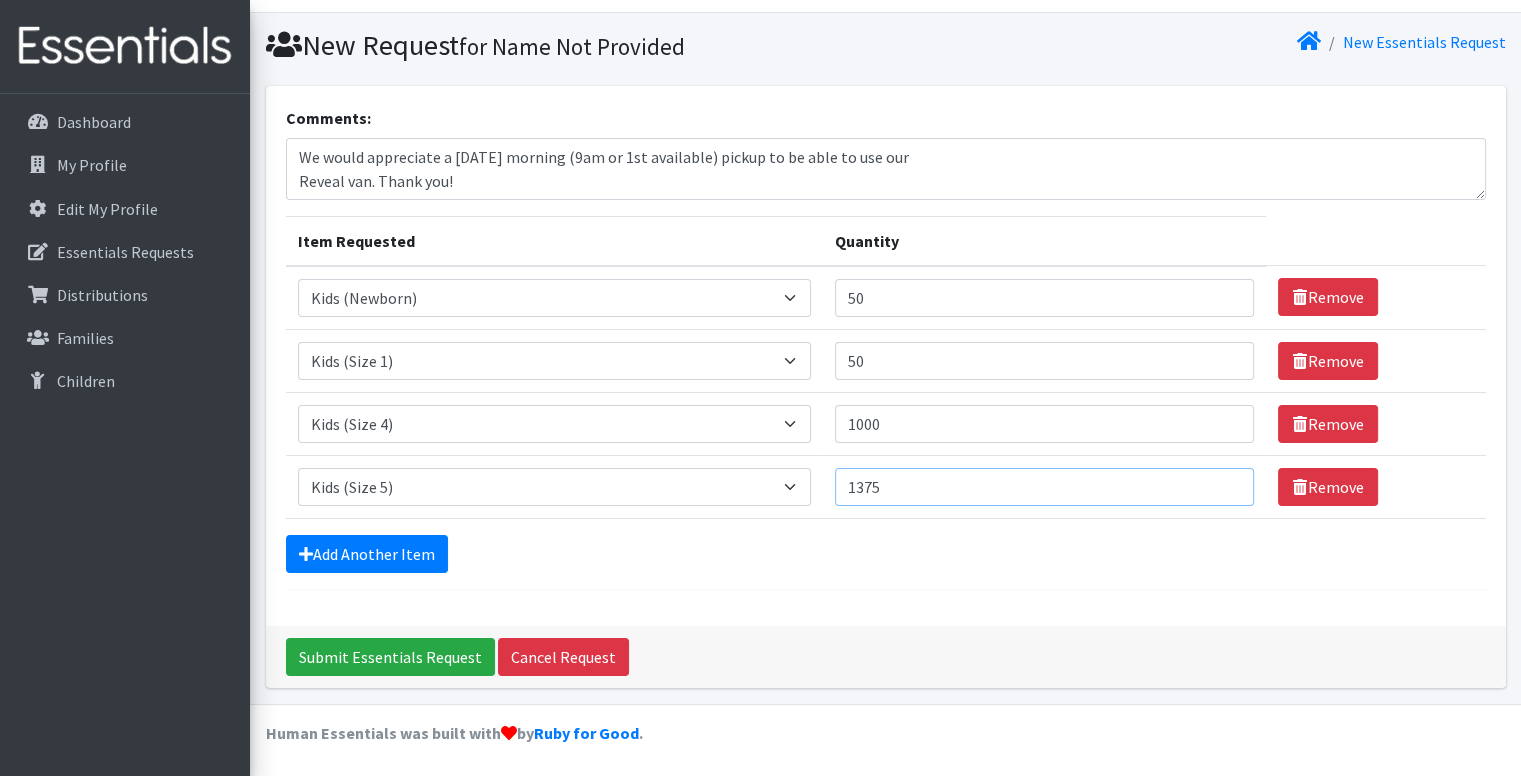 type on "1375" 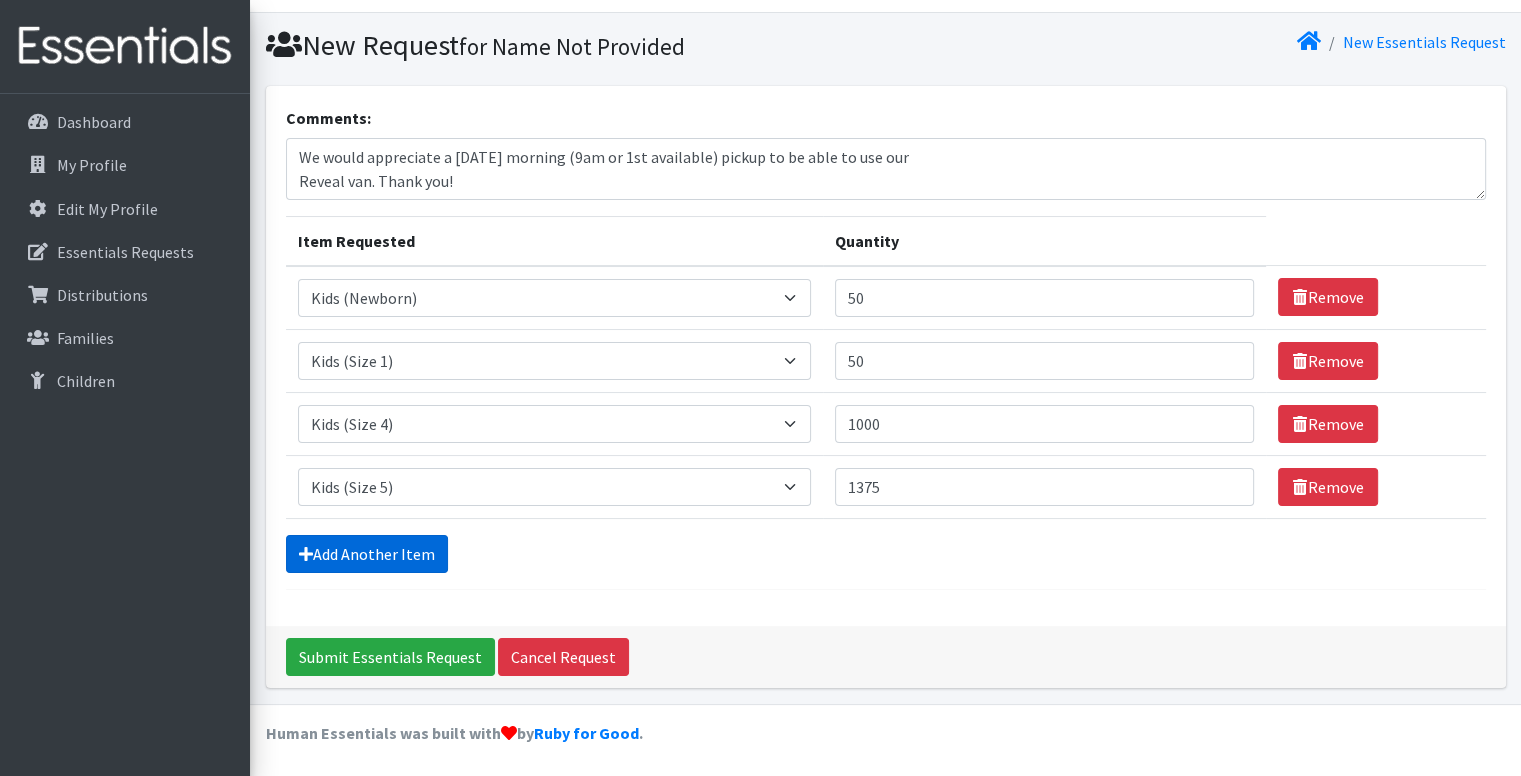 click on "Add Another Item" at bounding box center (367, 554) 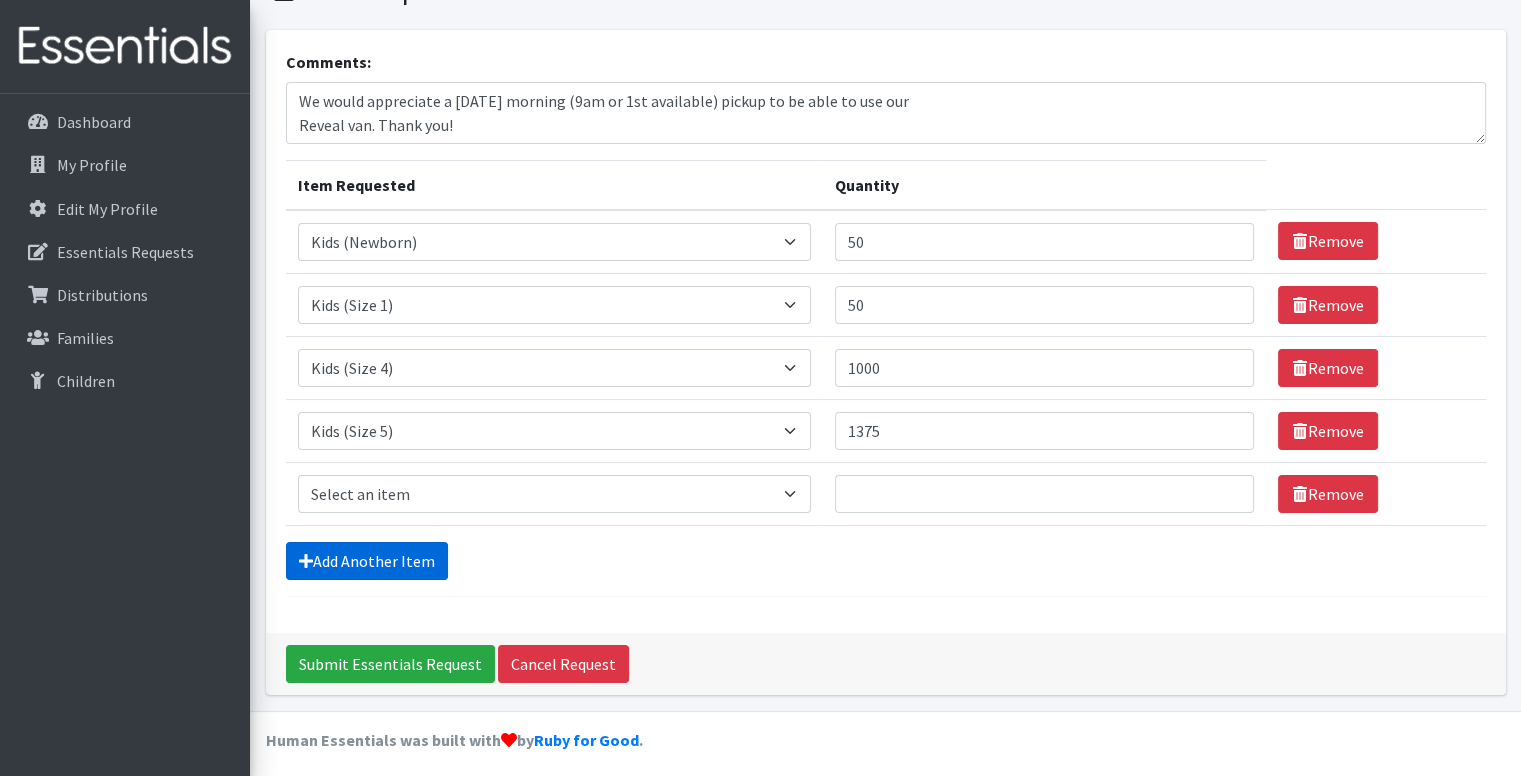 scroll, scrollTop: 106, scrollLeft: 0, axis: vertical 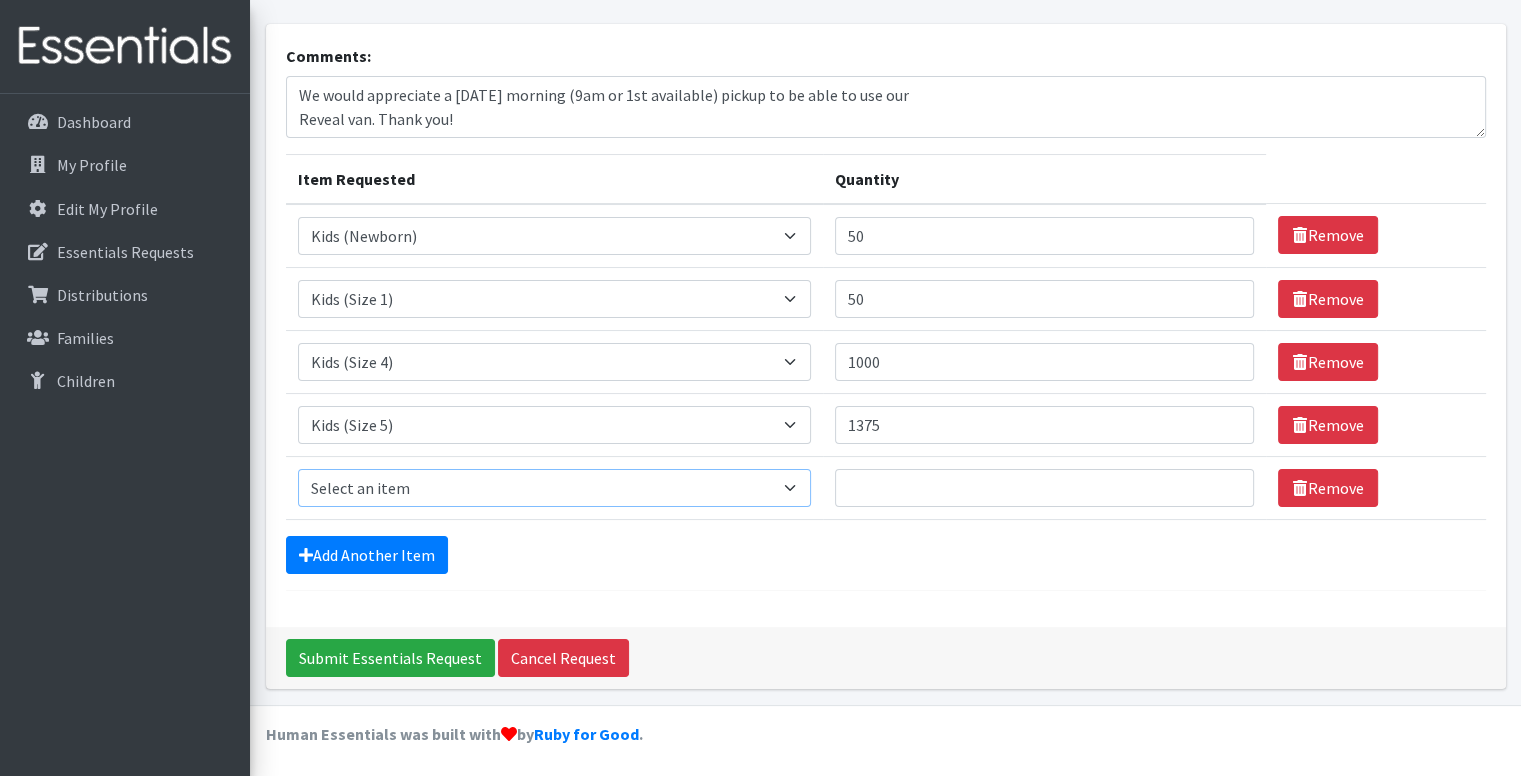 click on "Select an item
Baby Formula
Kids (Newborn)
Kids (Preemie)
Kids (Size 1)
Kids (Size 2)
Kids (Size 3)
Kids (Size 4)
Kids (Size 5)
Kids (Size 6)
Kids (Size 7)
Kids Swimmers
Kids Wipes (Baby) (# ofPacks)
Period Liners
Period Pads
Period Tampons
Toddler Goodnights L/XL (60-125 lbs)
Toddler Goodnights S/M (38-65 lbs)
Toddler Pull-Ups (2T-3T)
Toddler Pull-Ups (3T-4T)
Toddler Pull-Ups (4T-5T)" at bounding box center (554, 488) 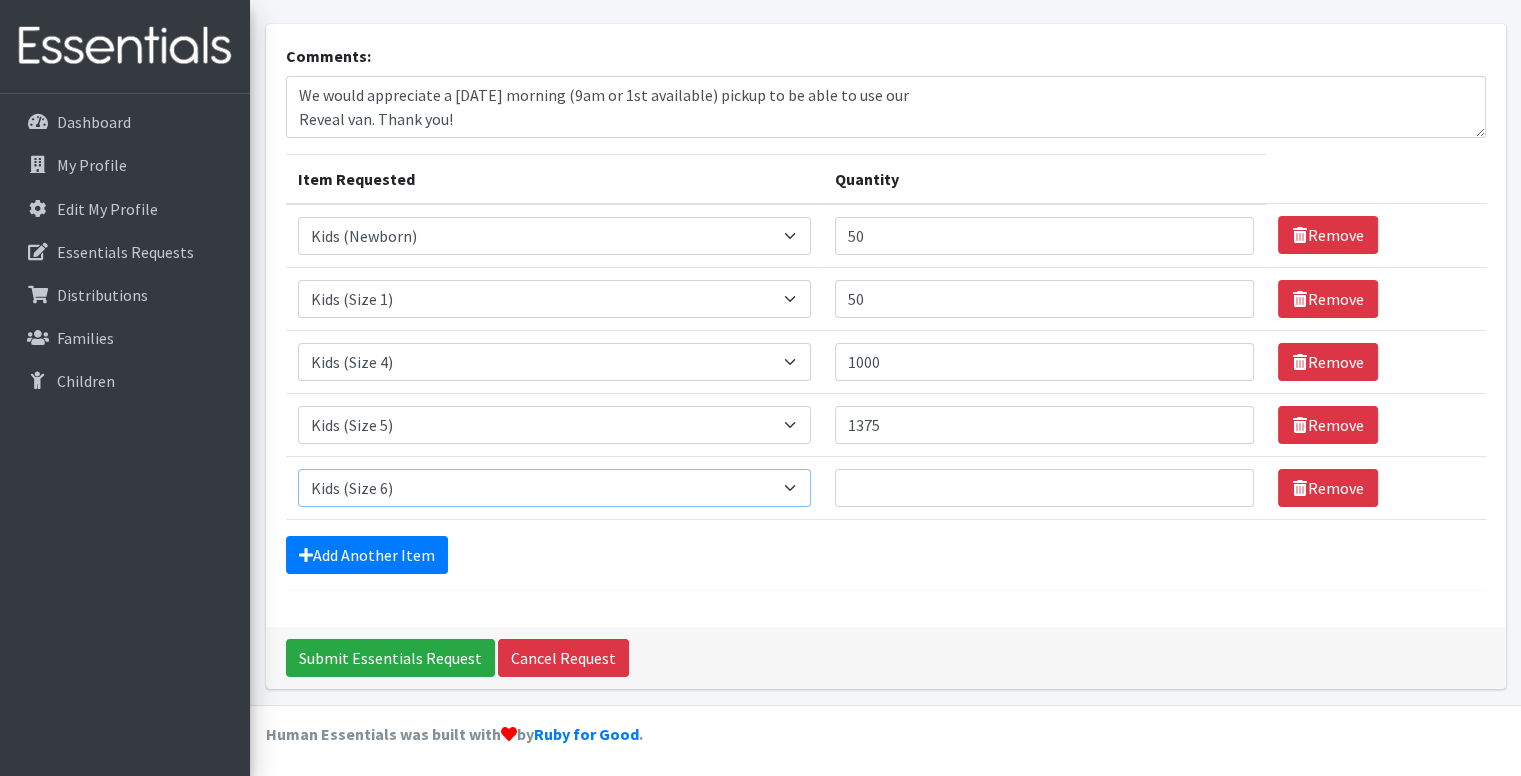 click on "Select an item
Baby Formula
Kids (Newborn)
Kids (Preemie)
Kids (Size 1)
Kids (Size 2)
Kids (Size 3)
Kids (Size 4)
Kids (Size 5)
Kids (Size 6)
Kids (Size 7)
Kids Swimmers
Kids Wipes (Baby) (# ofPacks)
Period Liners
Period Pads
Period Tampons
Toddler Goodnights L/XL (60-125 lbs)
Toddler Goodnights S/M (38-65 lbs)
Toddler Pull-Ups (2T-3T)
Toddler Pull-Ups (3T-4T)
Toddler Pull-Ups (4T-5T)" at bounding box center (554, 488) 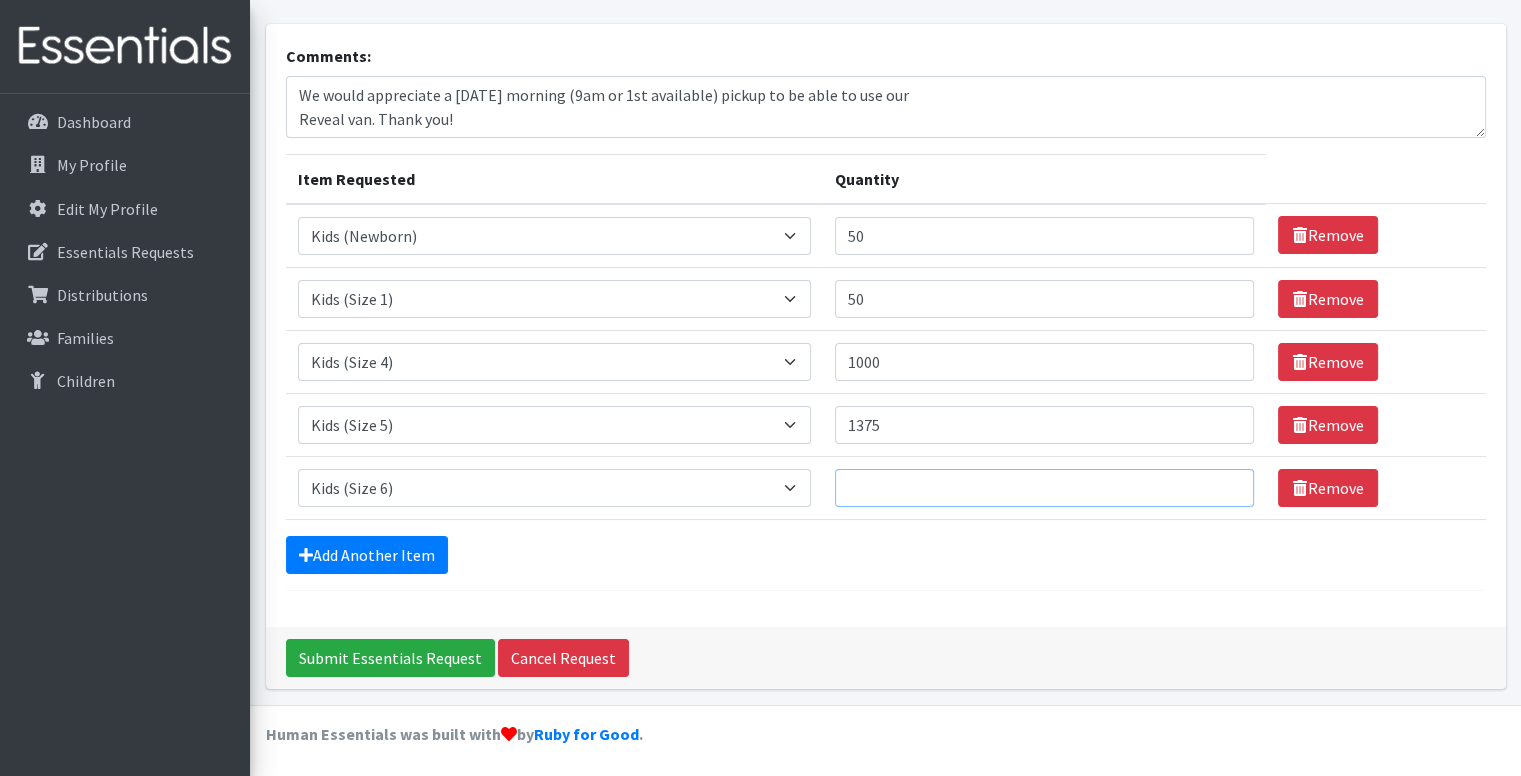 click on "Quantity" at bounding box center (1045, 488) 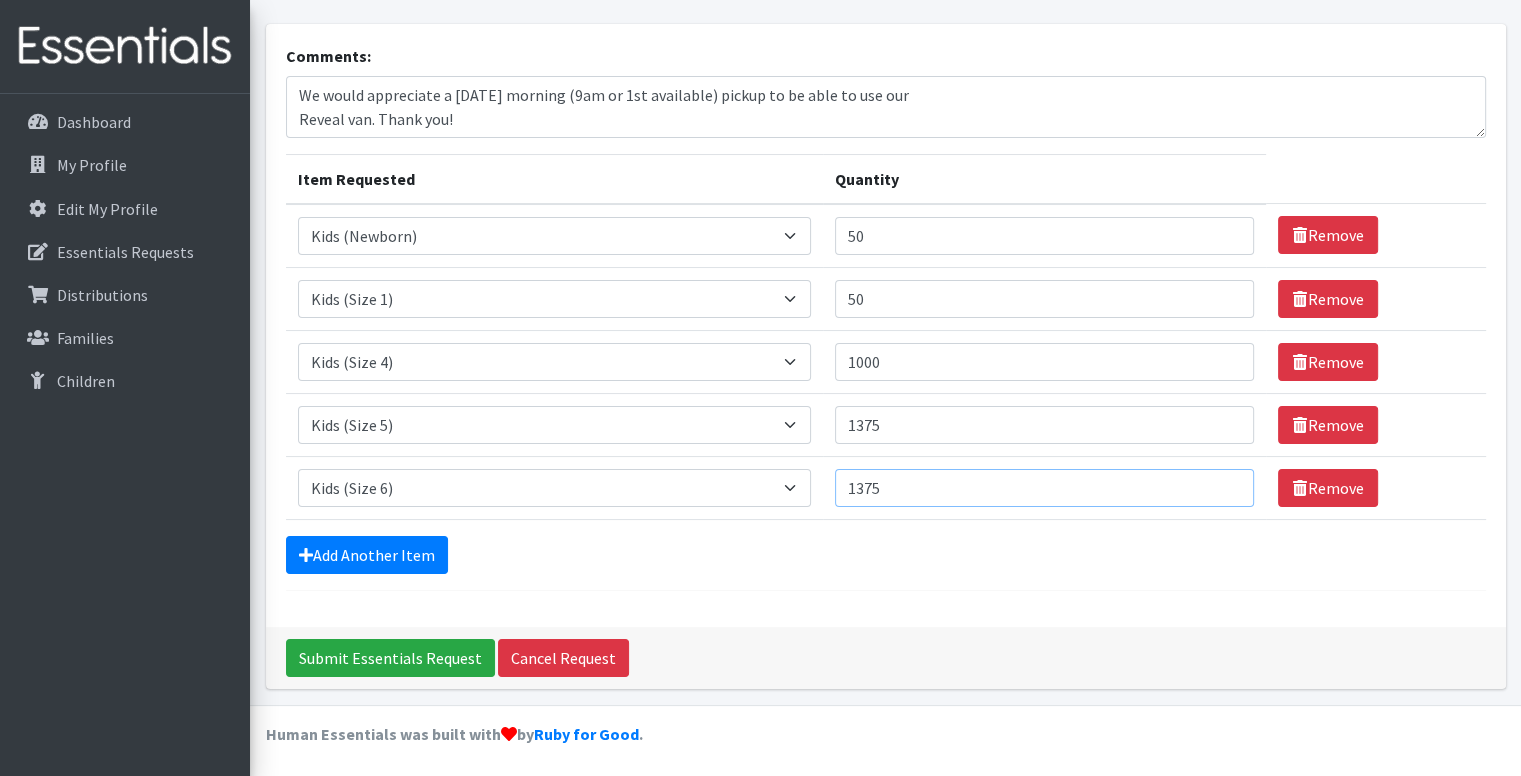 type on "1375" 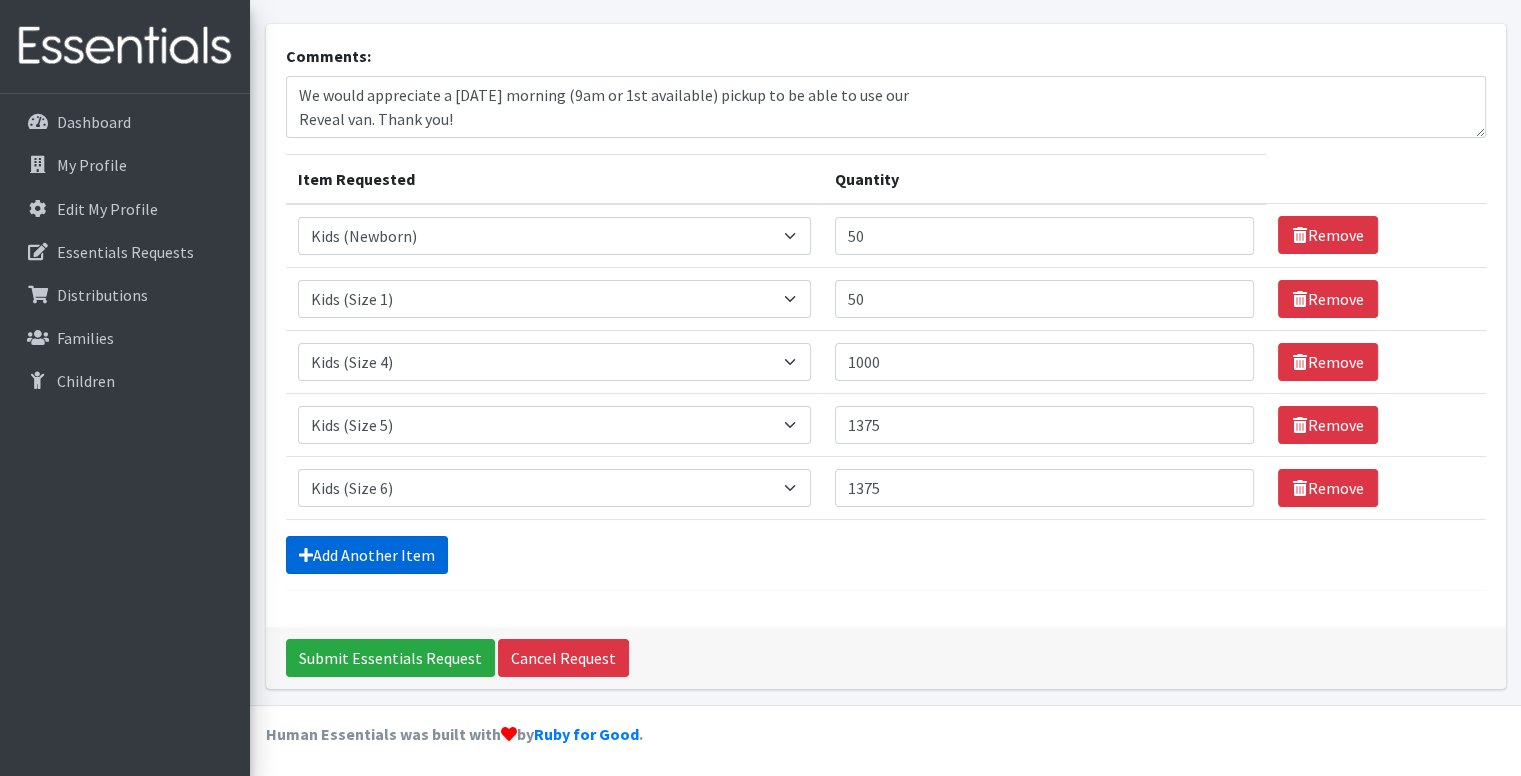 click on "Add Another Item" at bounding box center [367, 555] 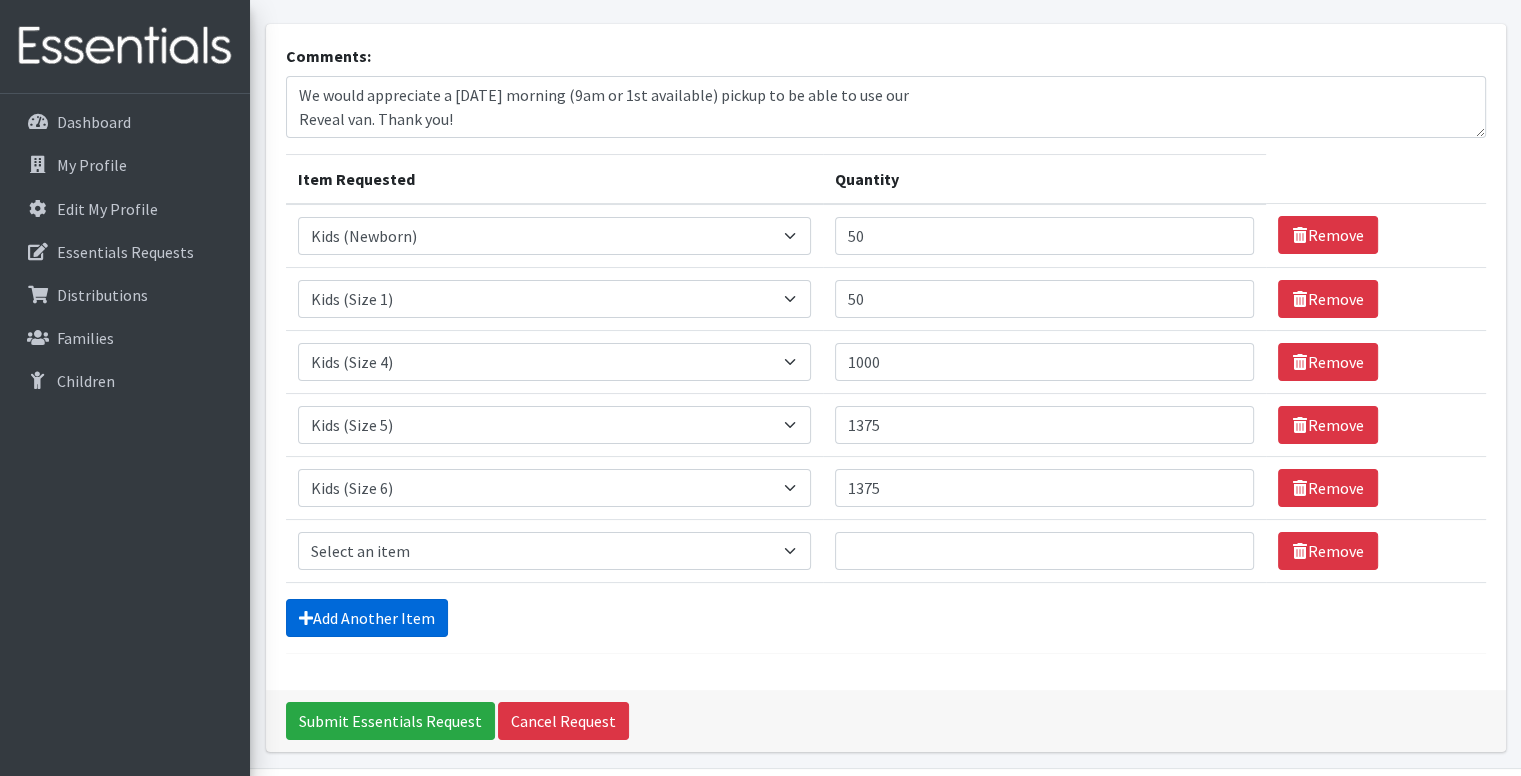 scroll, scrollTop: 169, scrollLeft: 0, axis: vertical 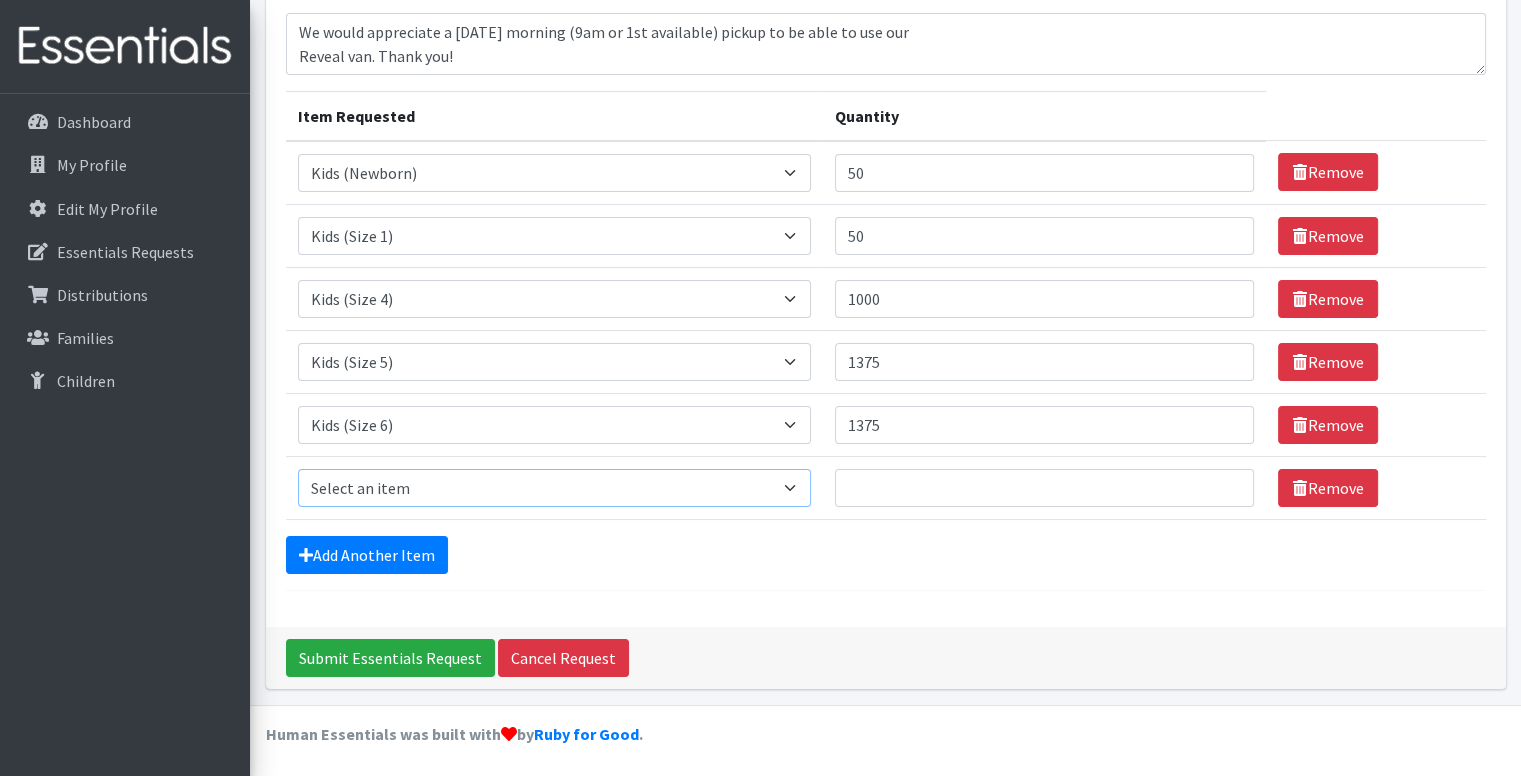 click on "Select an item
Baby Formula
Kids (Newborn)
Kids (Preemie)
Kids (Size 1)
Kids (Size 2)
Kids (Size 3)
Kids (Size 4)
Kids (Size 5)
Kids (Size 6)
Kids (Size 7)
Kids Swimmers
Kids Wipes (Baby) (# ofPacks)
Period Liners
Period Pads
Period Tampons
Toddler Goodnights L/XL (60-125 lbs)
Toddler Goodnights S/M (38-65 lbs)
Toddler Pull-Ups (2T-3T)
Toddler Pull-Ups (3T-4T)
Toddler Pull-Ups (4T-5T)" at bounding box center (554, 488) 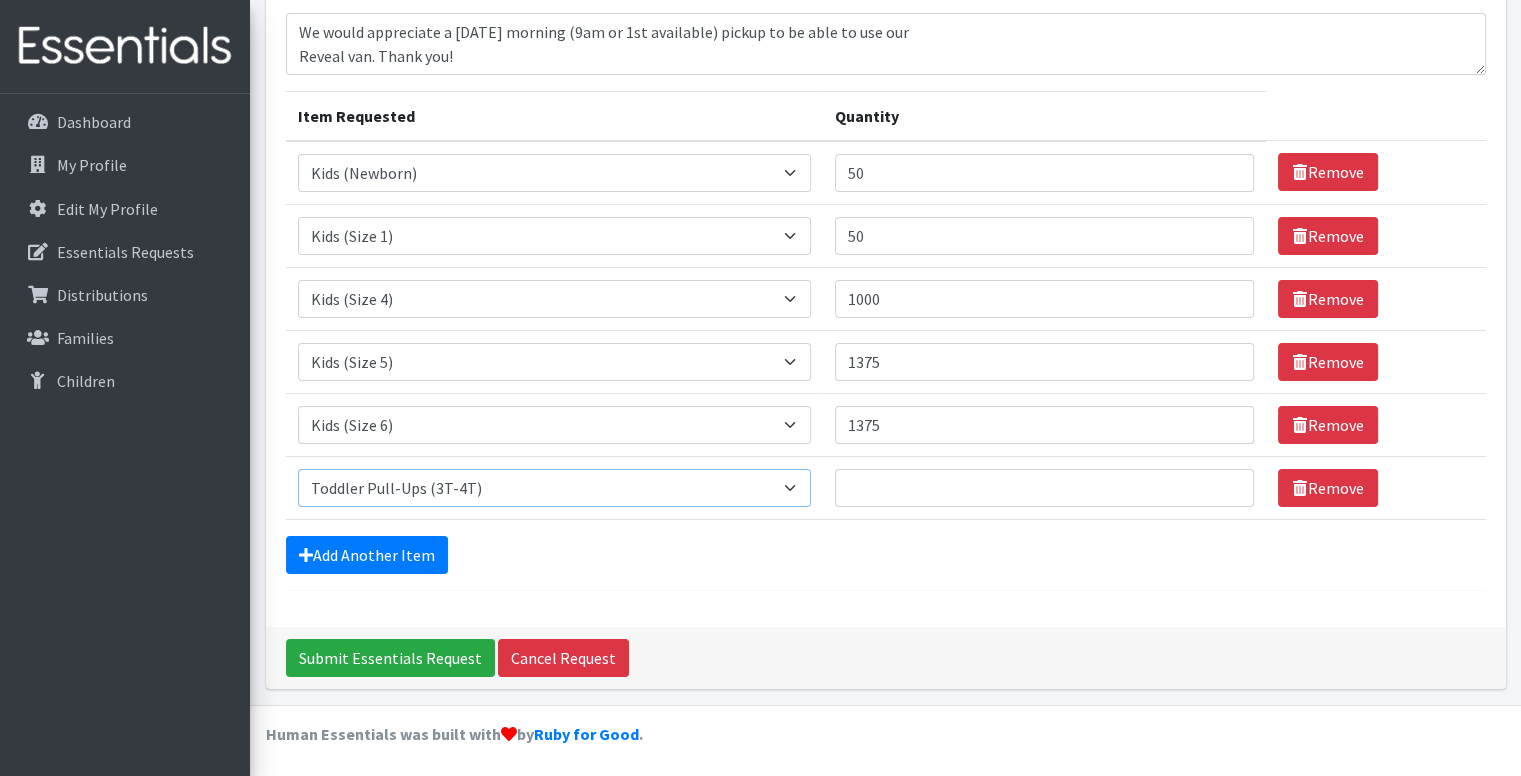 click on "Select an item
Baby Formula
Kids (Newborn)
Kids (Preemie)
Kids (Size 1)
Kids (Size 2)
Kids (Size 3)
Kids (Size 4)
Kids (Size 5)
Kids (Size 6)
Kids (Size 7)
Kids Swimmers
Kids Wipes (Baby) (# ofPacks)
Period Liners
Period Pads
Period Tampons
Toddler Goodnights L/XL (60-125 lbs)
Toddler Goodnights S/M (38-65 lbs)
Toddler Pull-Ups (2T-3T)
Toddler Pull-Ups (3T-4T)
Toddler Pull-Ups (4T-5T)" at bounding box center [554, 488] 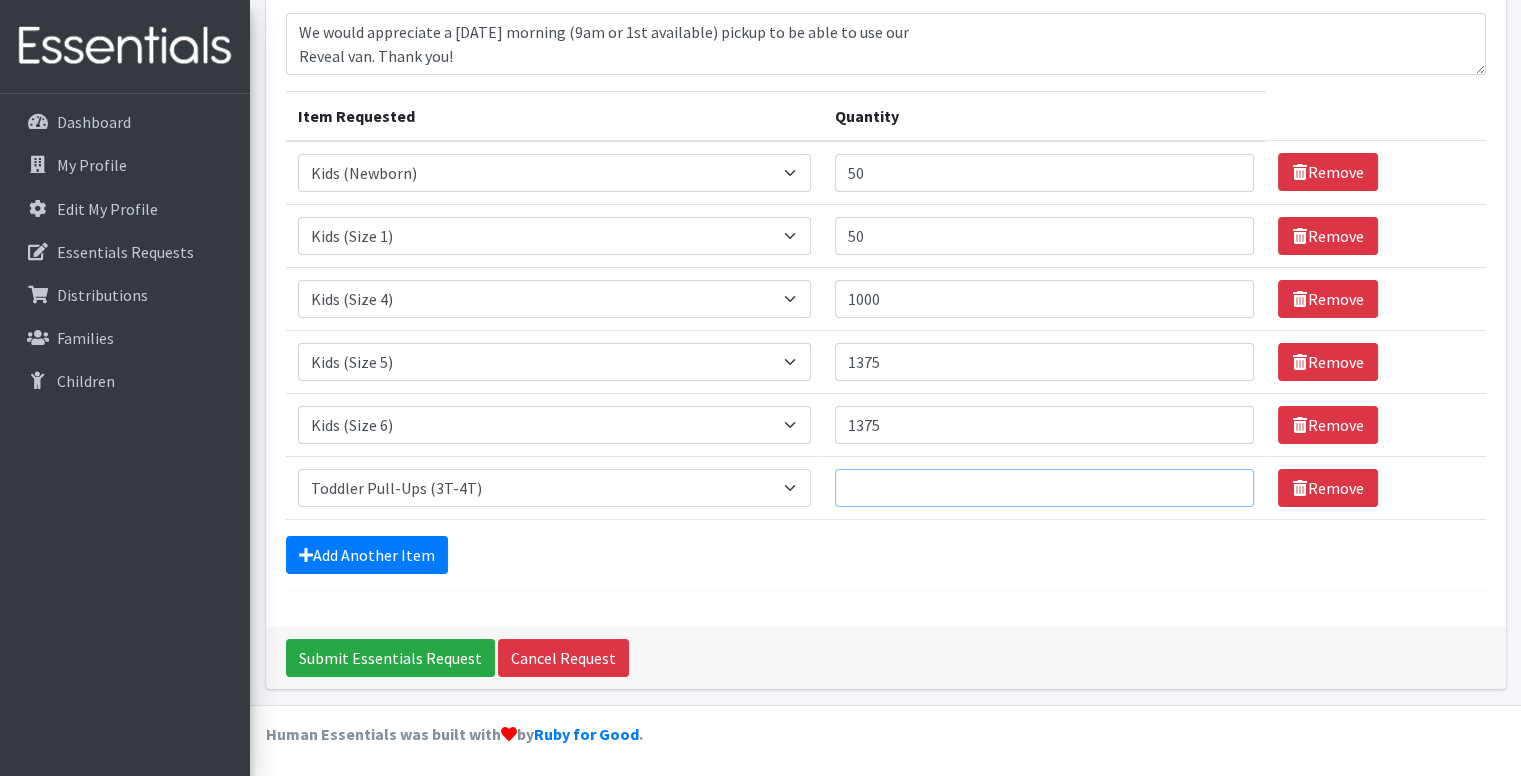 click on "Quantity" at bounding box center [1045, 488] 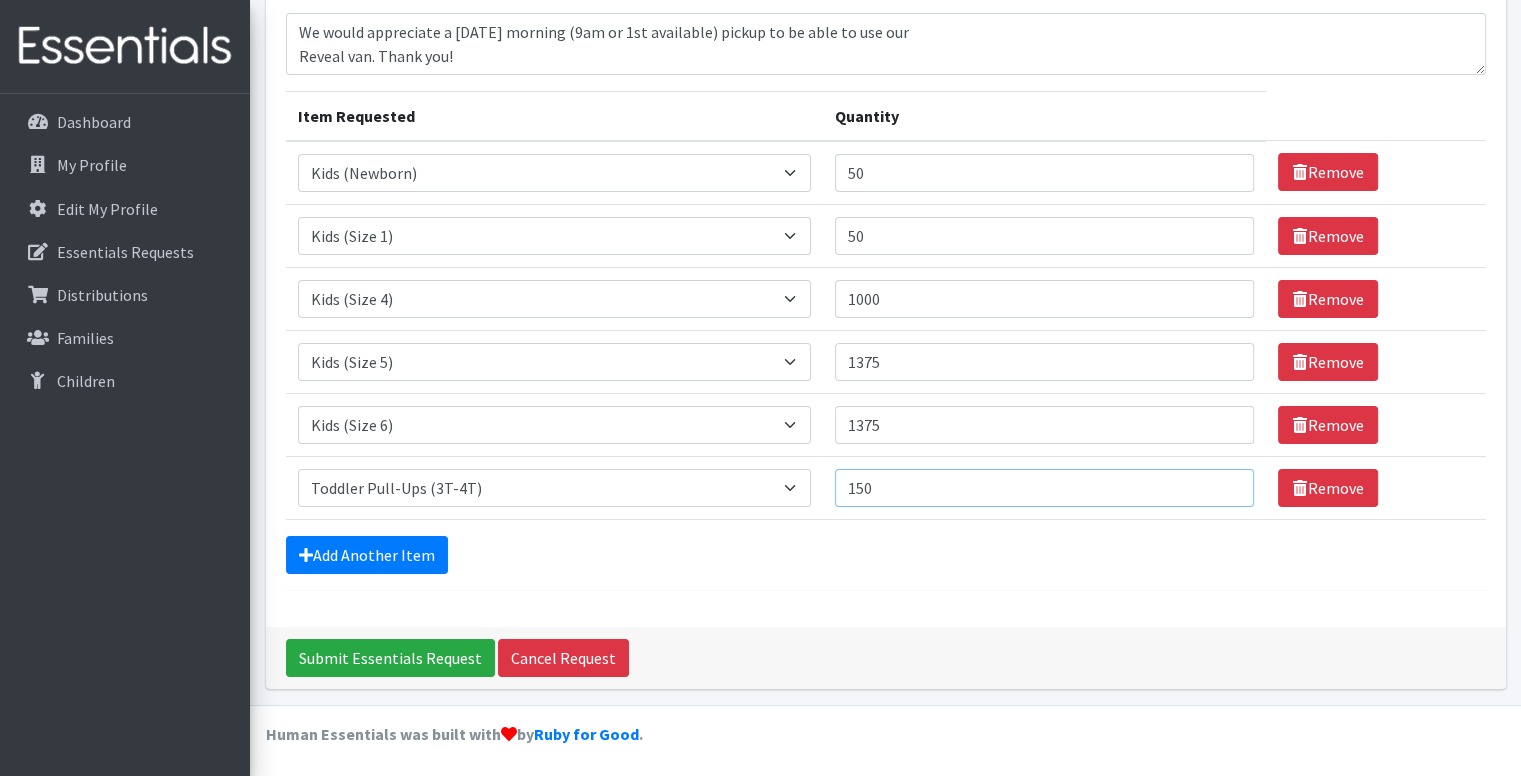 type on "150" 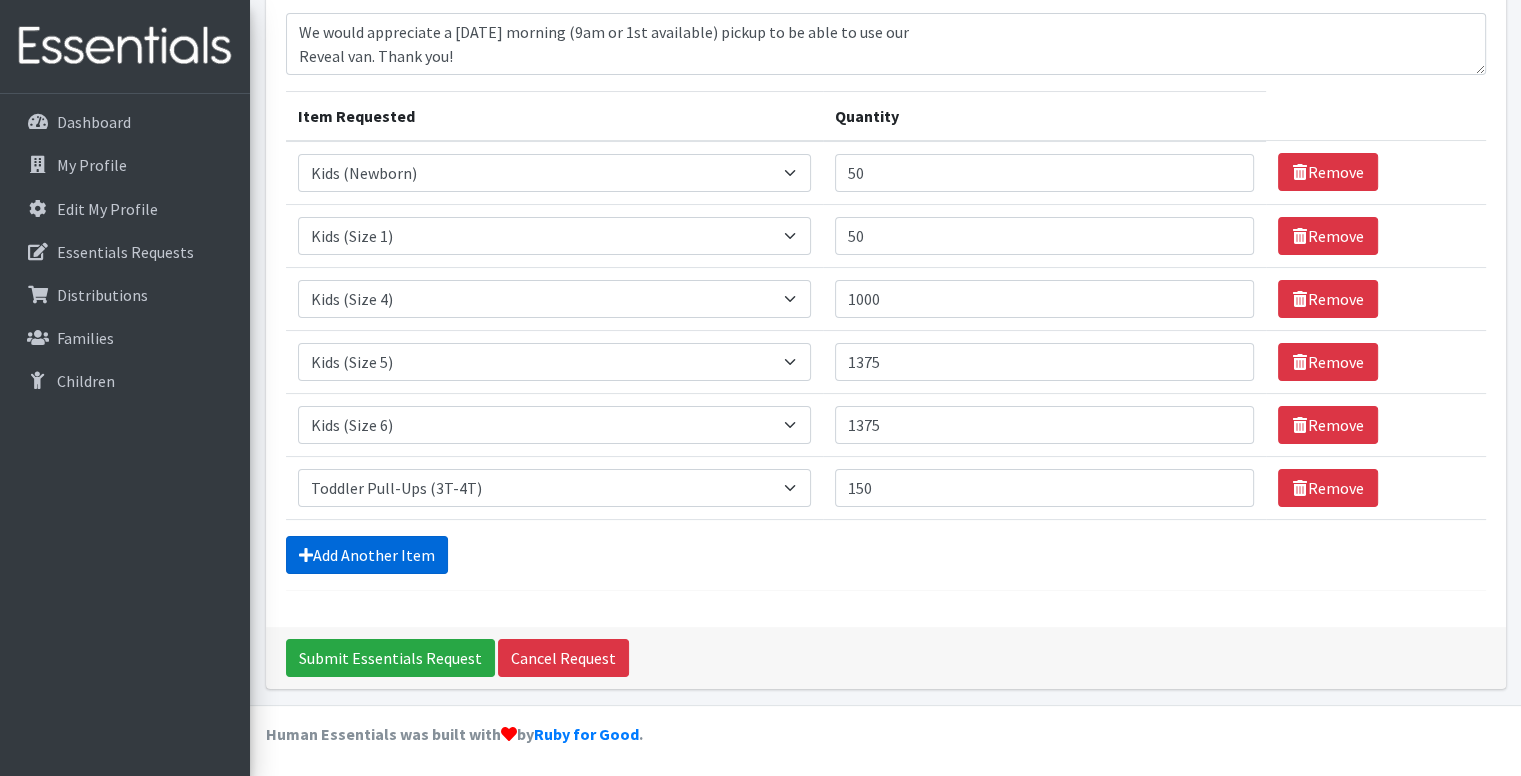 click on "Add Another Item" at bounding box center [367, 555] 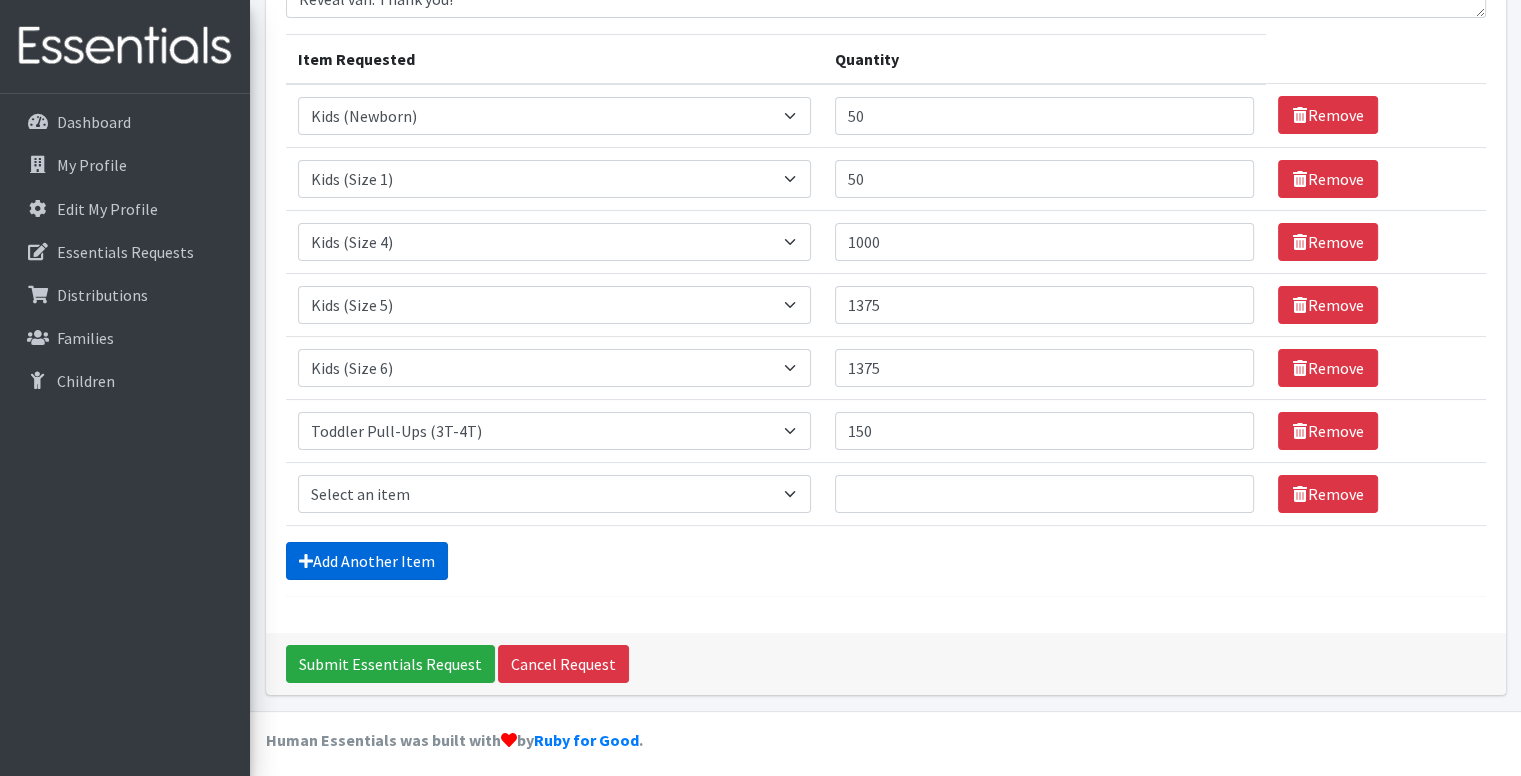 scroll, scrollTop: 232, scrollLeft: 0, axis: vertical 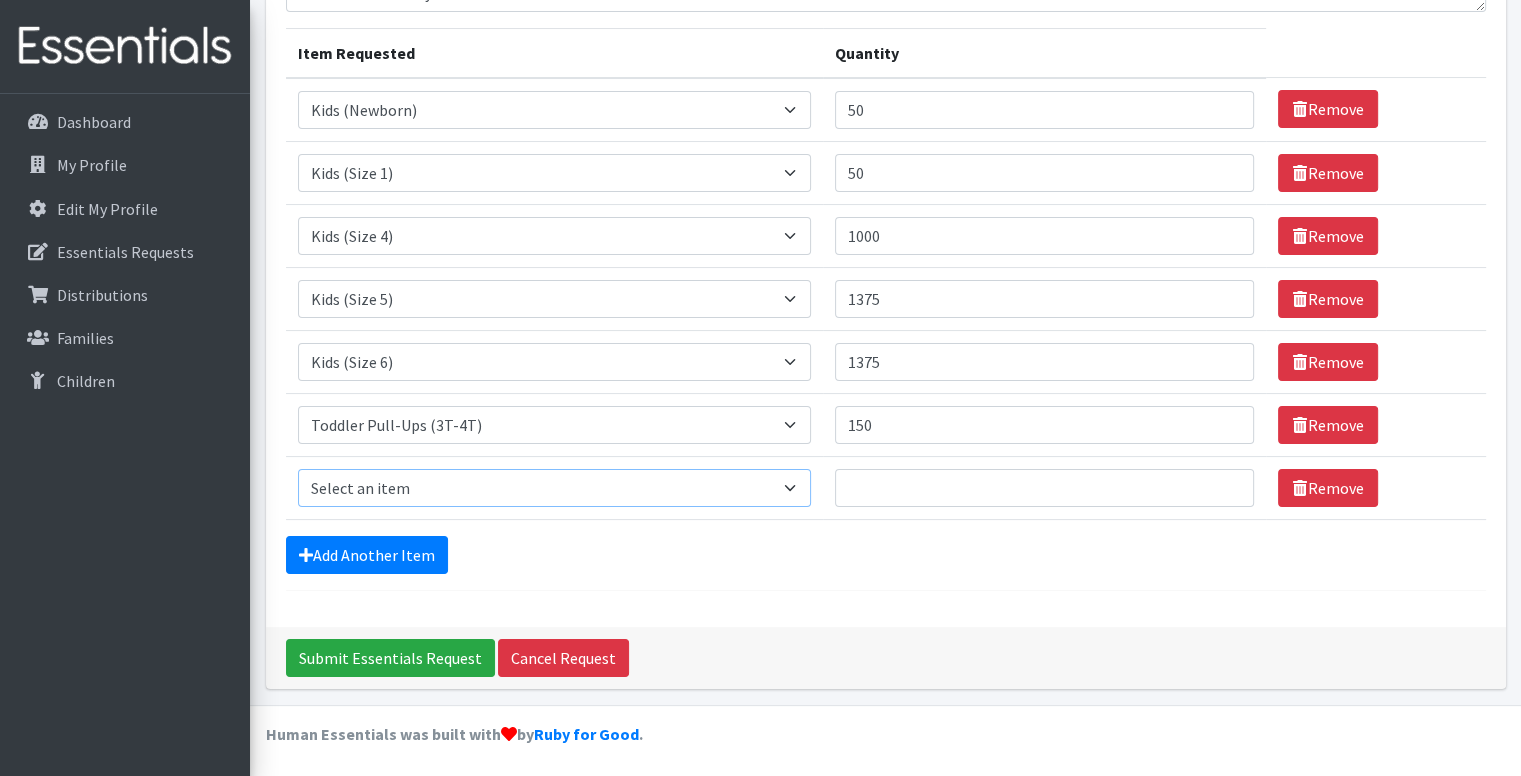 click on "Select an item
Baby Formula
Kids (Newborn)
Kids (Preemie)
Kids (Size 1)
Kids (Size 2)
Kids (Size 3)
Kids (Size 4)
Kids (Size 5)
Kids (Size 6)
Kids (Size 7)
Kids Swimmers
Kids Wipes (Baby) (# ofPacks)
Period Liners
Period Pads
Period Tampons
Toddler Goodnights L/XL (60-125 lbs)
Toddler Goodnights S/M (38-65 lbs)
Toddler Pull-Ups (2T-3T)
Toddler Pull-Ups (3T-4T)
Toddler Pull-Ups (4T-5T)" at bounding box center [554, 488] 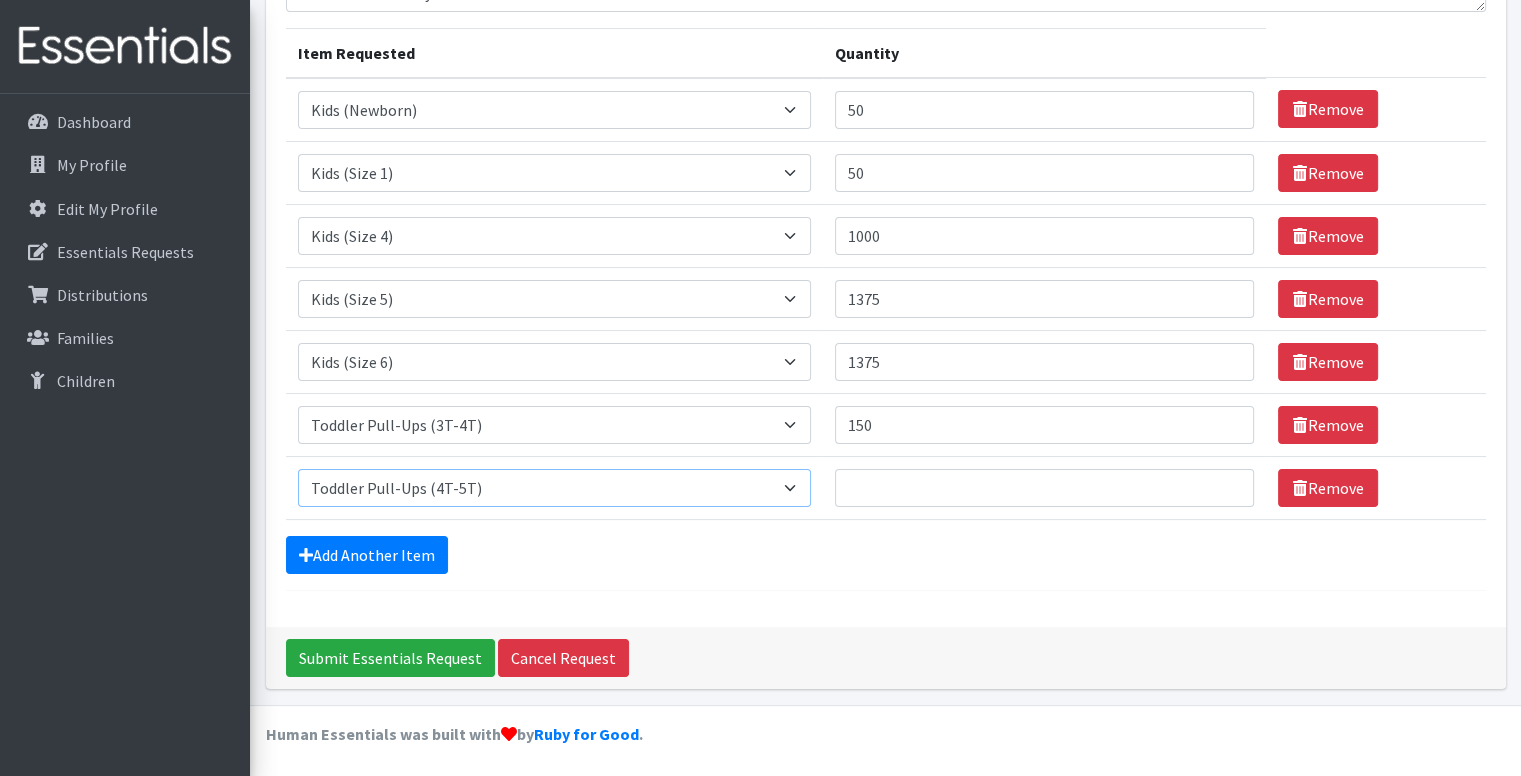 click on "Select an item
Baby Formula
Kids (Newborn)
Kids (Preemie)
Kids (Size 1)
Kids (Size 2)
Kids (Size 3)
Kids (Size 4)
Kids (Size 5)
Kids (Size 6)
Kids (Size 7)
Kids Swimmers
Kids Wipes (Baby) (# ofPacks)
Period Liners
Period Pads
Period Tampons
Toddler Goodnights L/XL (60-125 lbs)
Toddler Goodnights S/M (38-65 lbs)
Toddler Pull-Ups (2T-3T)
Toddler Pull-Ups (3T-4T)
Toddler Pull-Ups (4T-5T)" at bounding box center [554, 488] 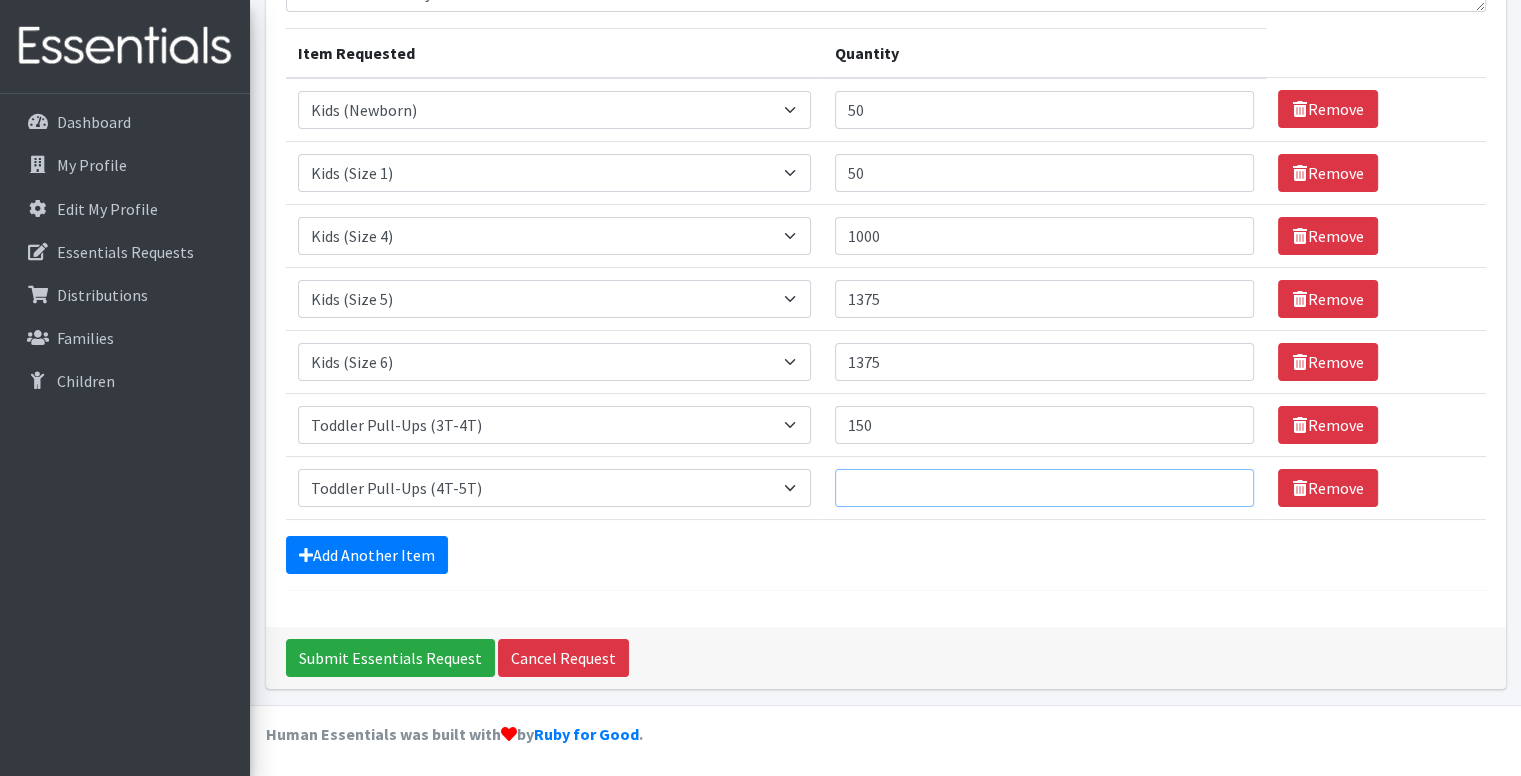 click on "Quantity" at bounding box center (1045, 488) 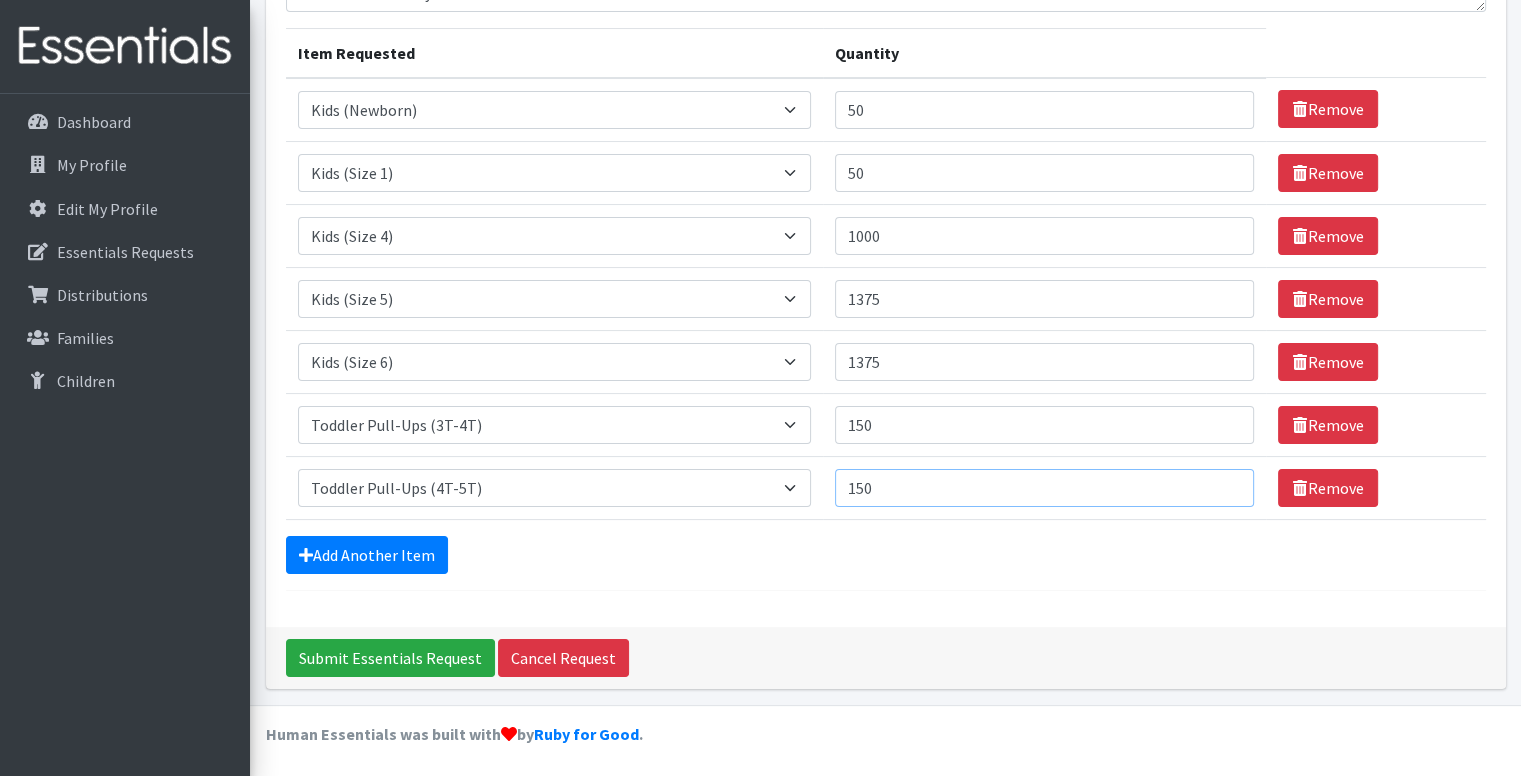 type on "150" 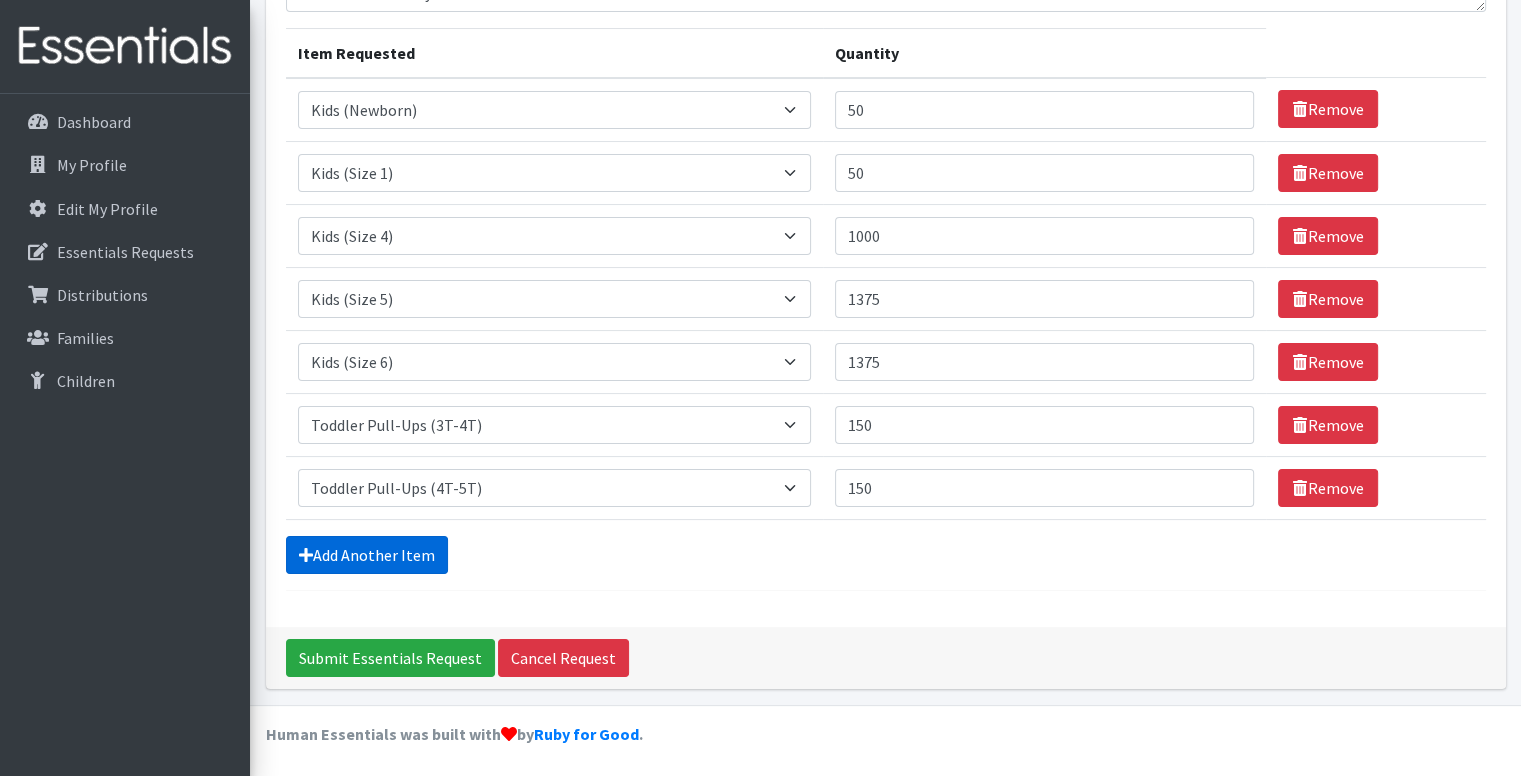 click on "Add Another Item" at bounding box center [367, 555] 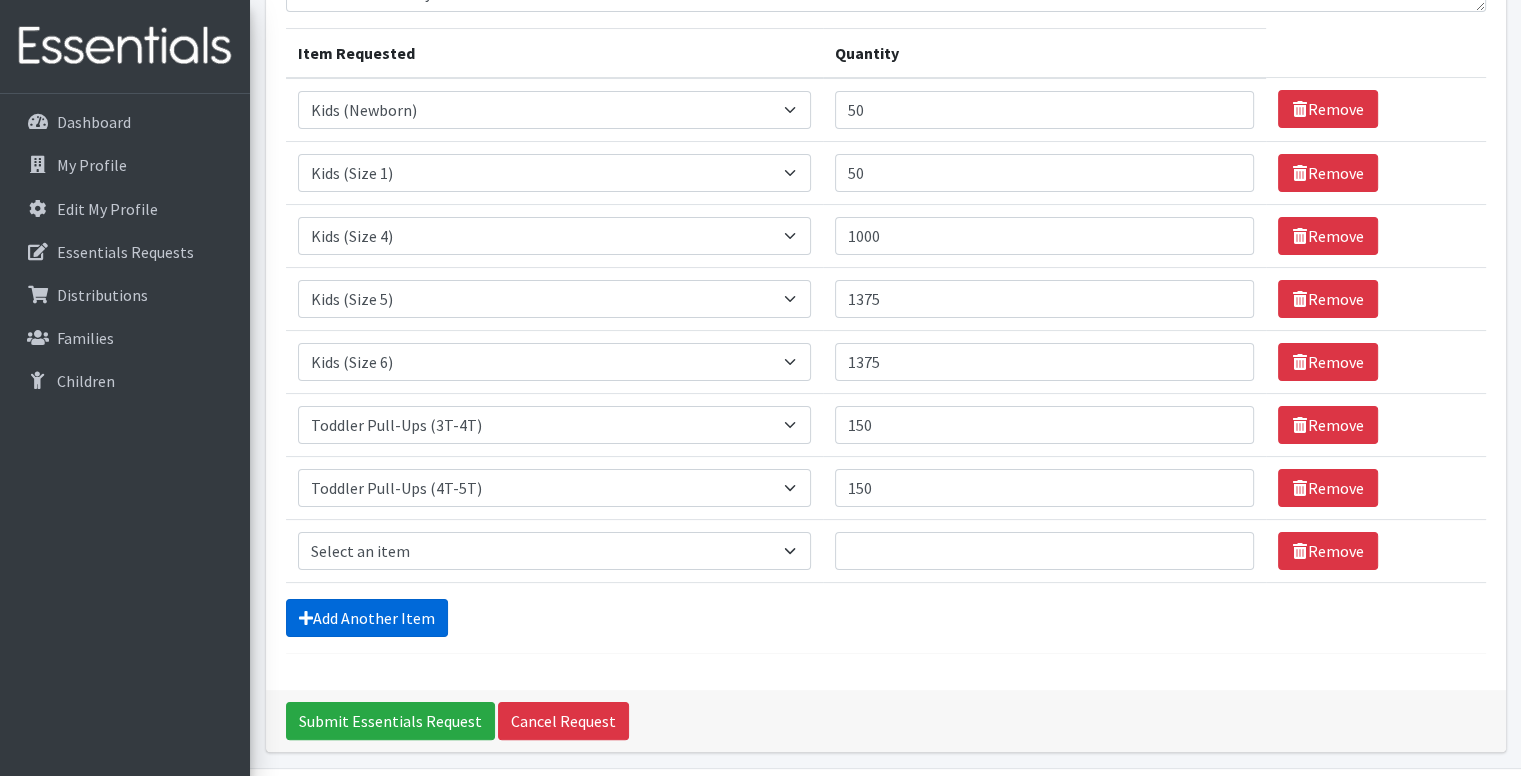 scroll, scrollTop: 295, scrollLeft: 0, axis: vertical 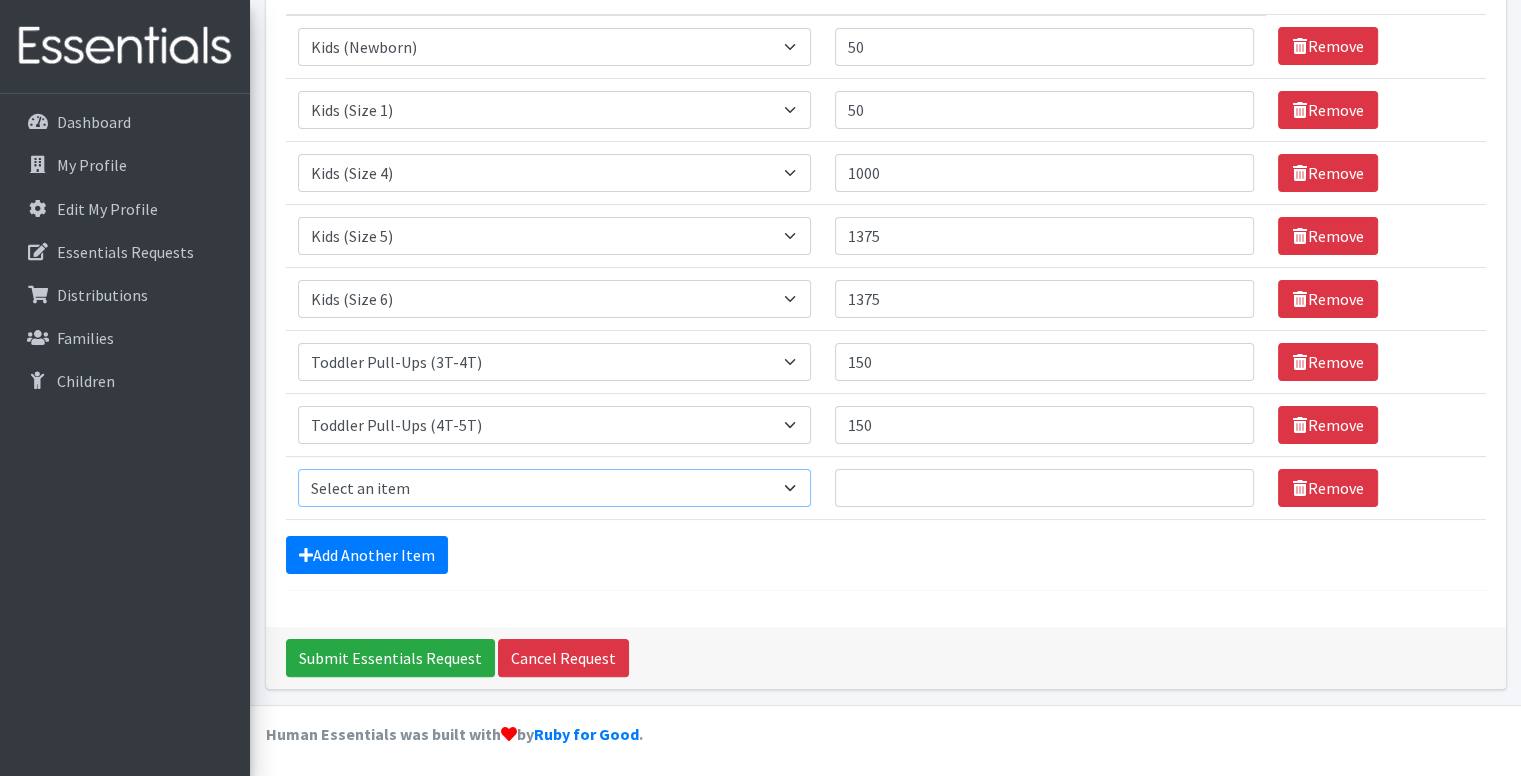 click on "Select an item
Baby Formula
Kids (Newborn)
Kids (Preemie)
Kids (Size 1)
Kids (Size 2)
Kids (Size 3)
Kids (Size 4)
Kids (Size 5)
Kids (Size 6)
Kids (Size 7)
Kids Swimmers
Kids Wipes (Baby) (# ofPacks)
Period Liners
Period Pads
Period Tampons
Toddler Goodnights L/XL (60-125 lbs)
Toddler Goodnights S/M (38-65 lbs)
Toddler Pull-Ups (2T-3T)
Toddler Pull-Ups (3T-4T)
Toddler Pull-Ups (4T-5T)" at bounding box center [554, 488] 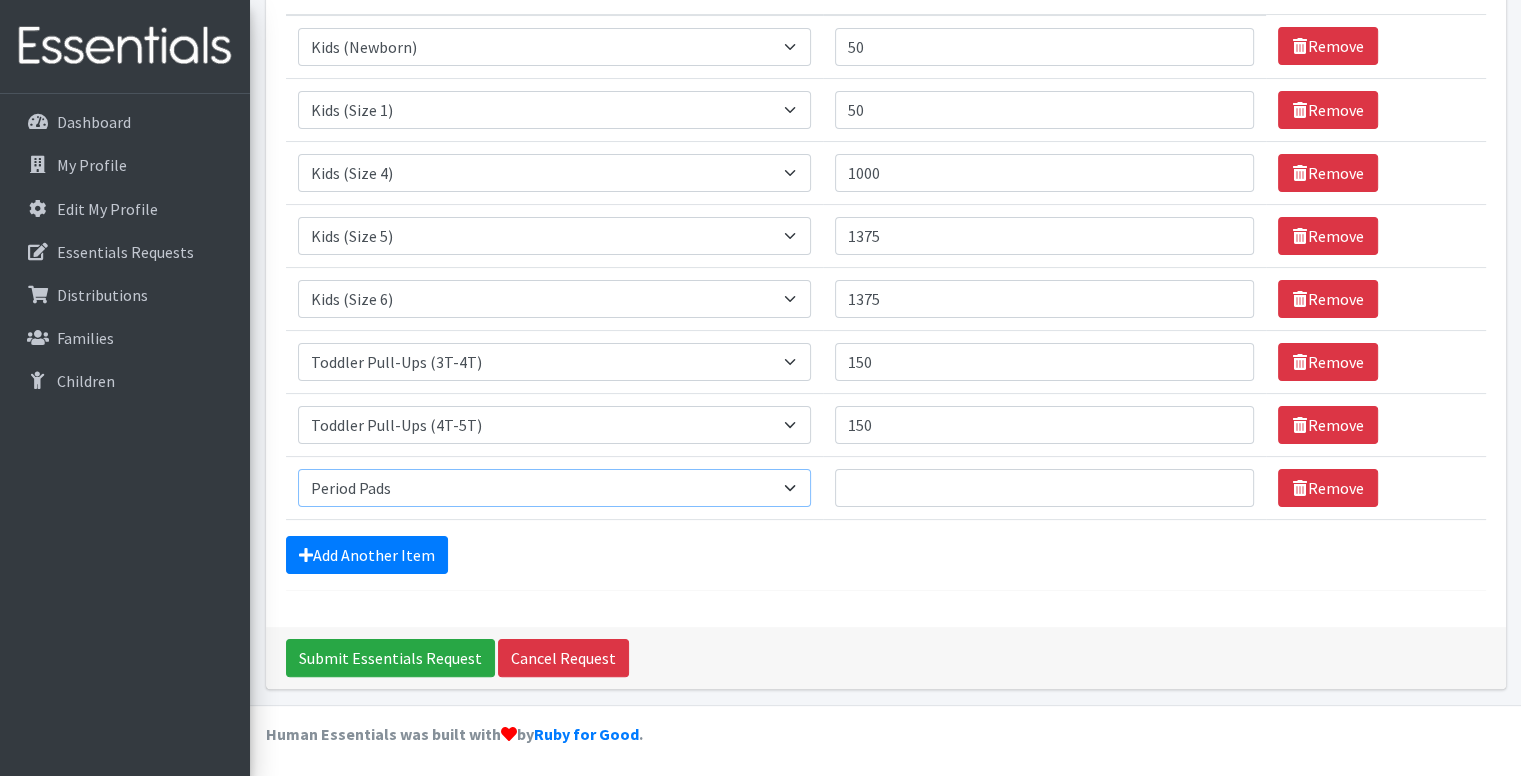 click on "Select an item
Baby Formula
Kids (Newborn)
Kids (Preemie)
Kids (Size 1)
Kids (Size 2)
Kids (Size 3)
Kids (Size 4)
Kids (Size 5)
Kids (Size 6)
Kids (Size 7)
Kids Swimmers
Kids Wipes (Baby) (# ofPacks)
Period Liners
Period Pads
Period Tampons
Toddler Goodnights L/XL (60-125 lbs)
Toddler Goodnights S/M (38-65 lbs)
Toddler Pull-Ups (2T-3T)
Toddler Pull-Ups (3T-4T)
Toddler Pull-Ups (4T-5T)" at bounding box center (554, 488) 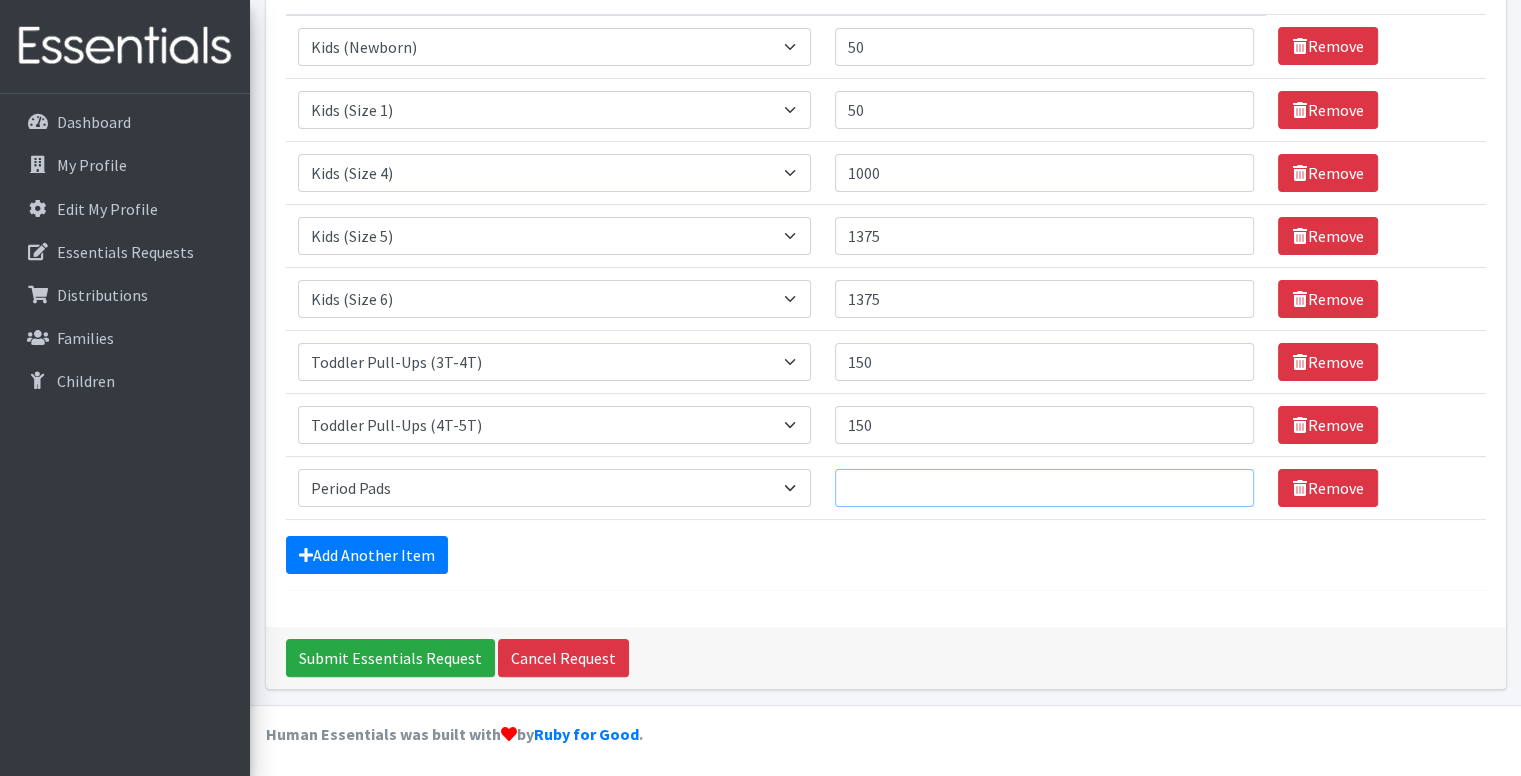 click on "Quantity" at bounding box center [1045, 488] 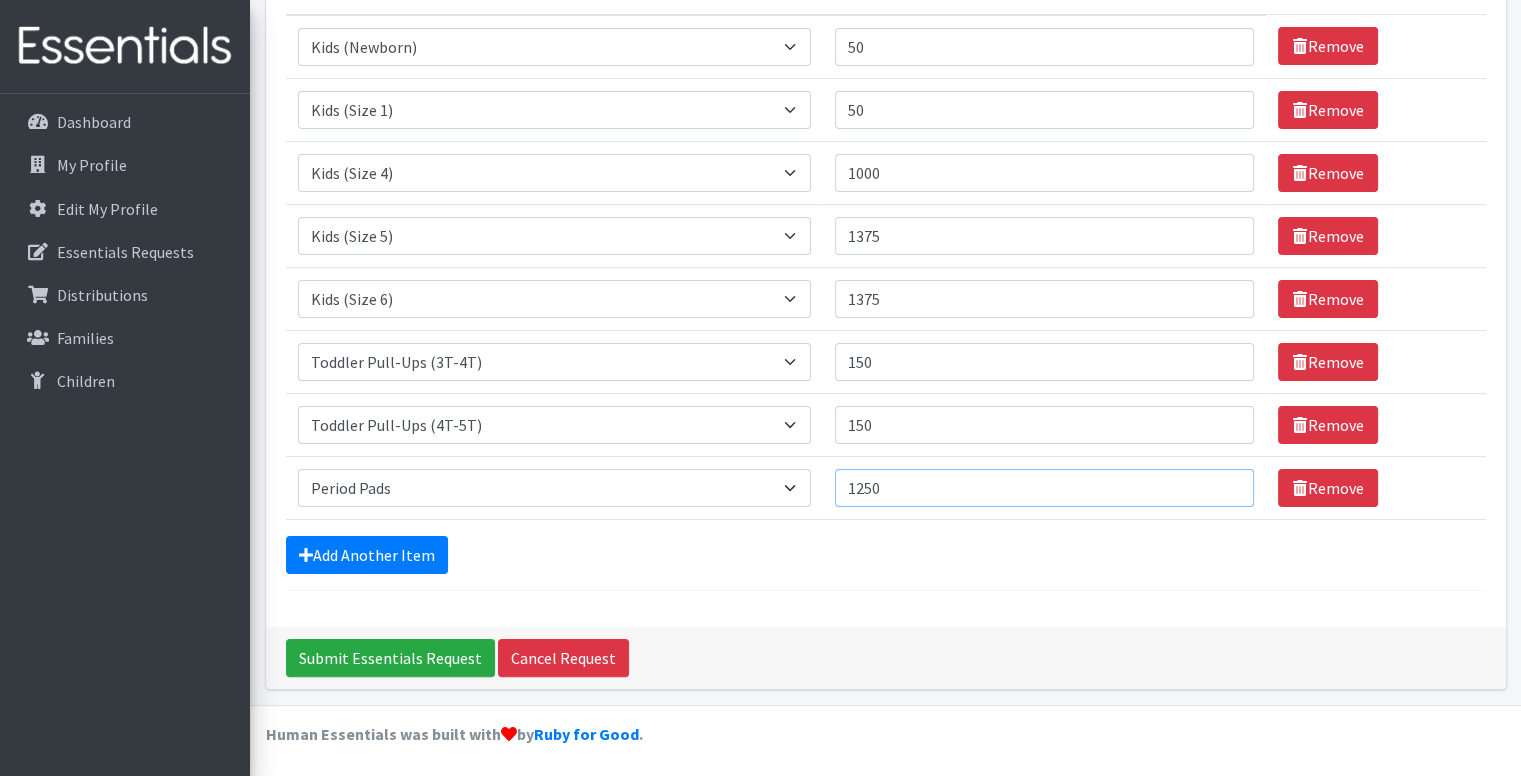 type on "1250" 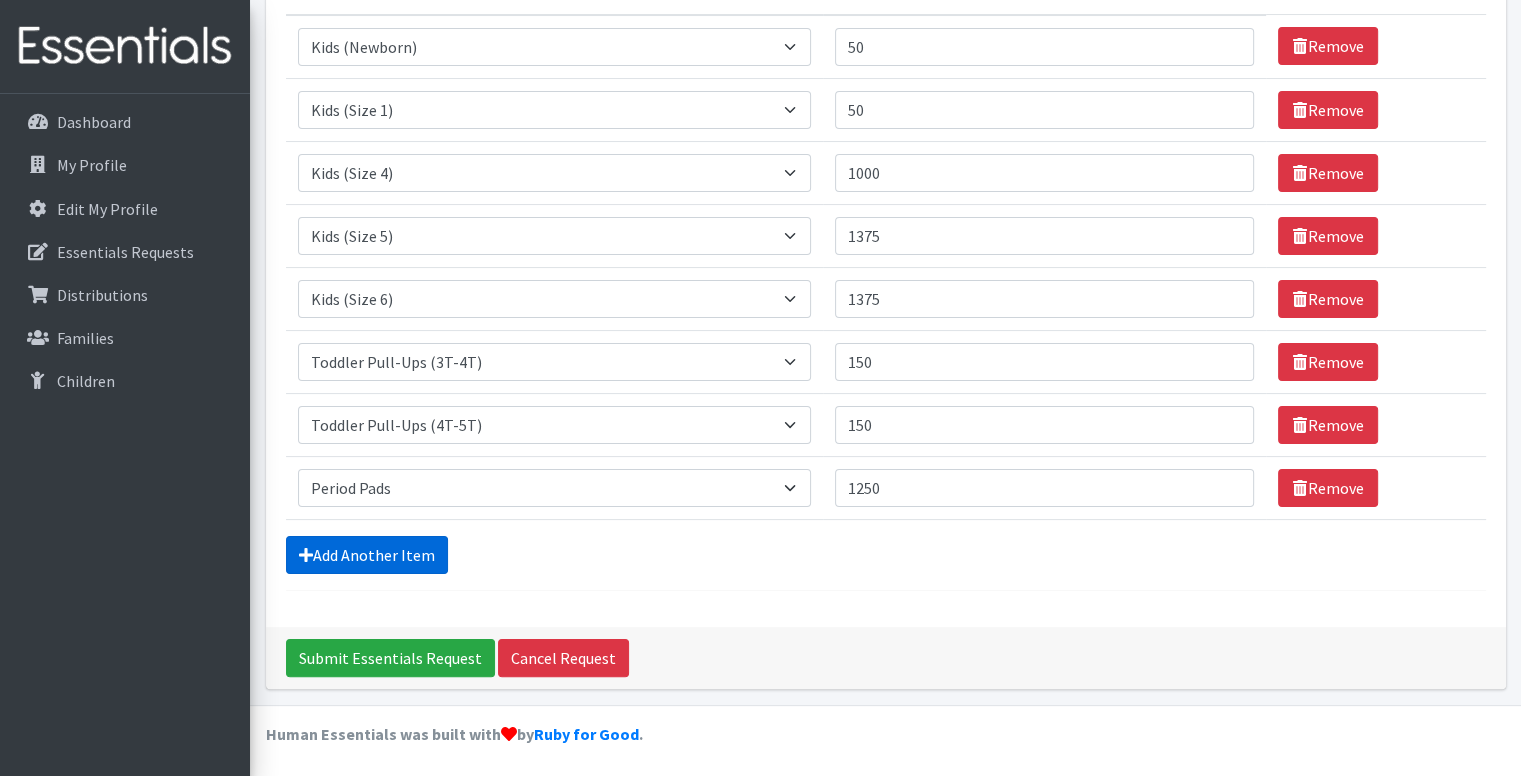 click on "Add Another Item" at bounding box center [367, 555] 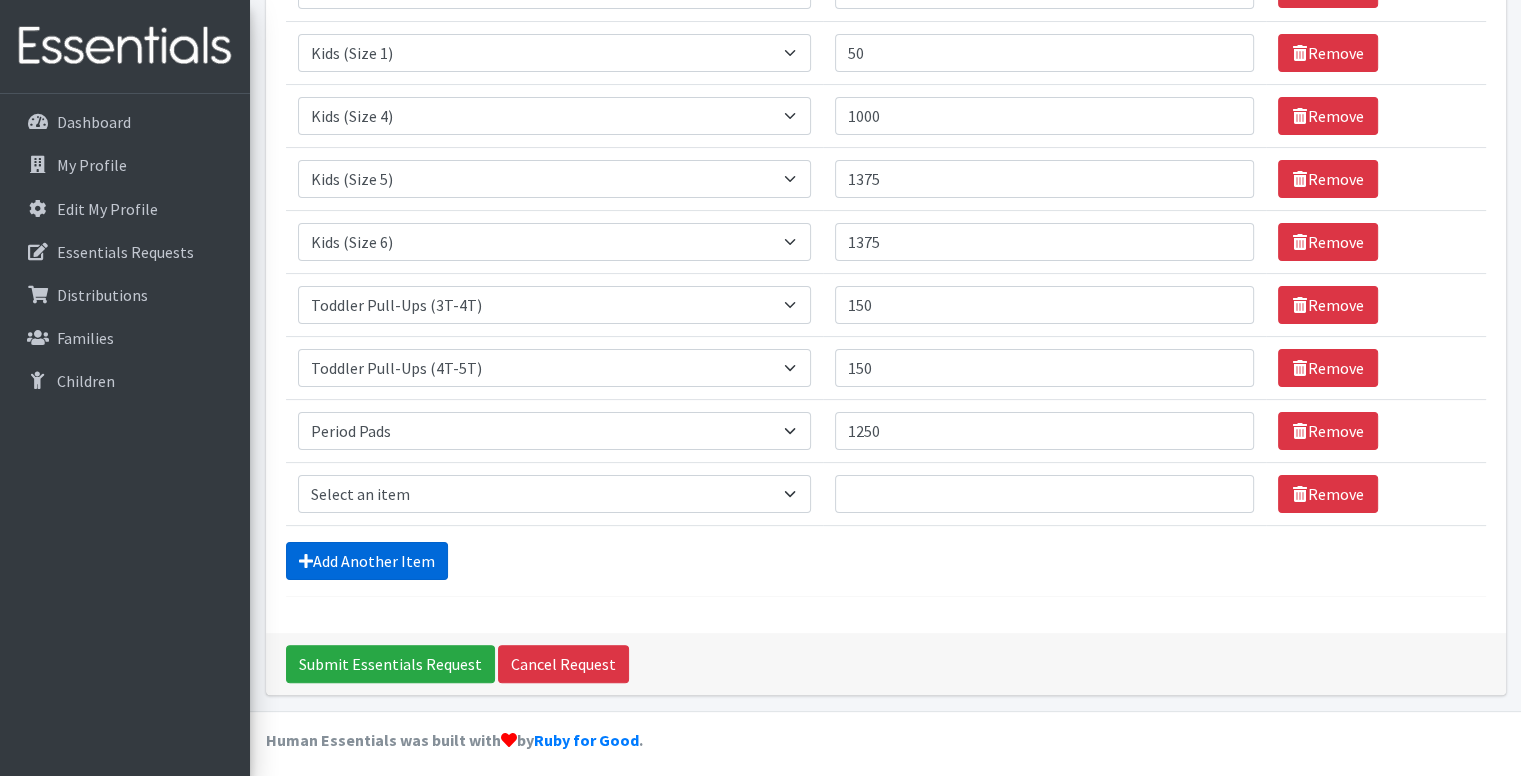 scroll, scrollTop: 357, scrollLeft: 0, axis: vertical 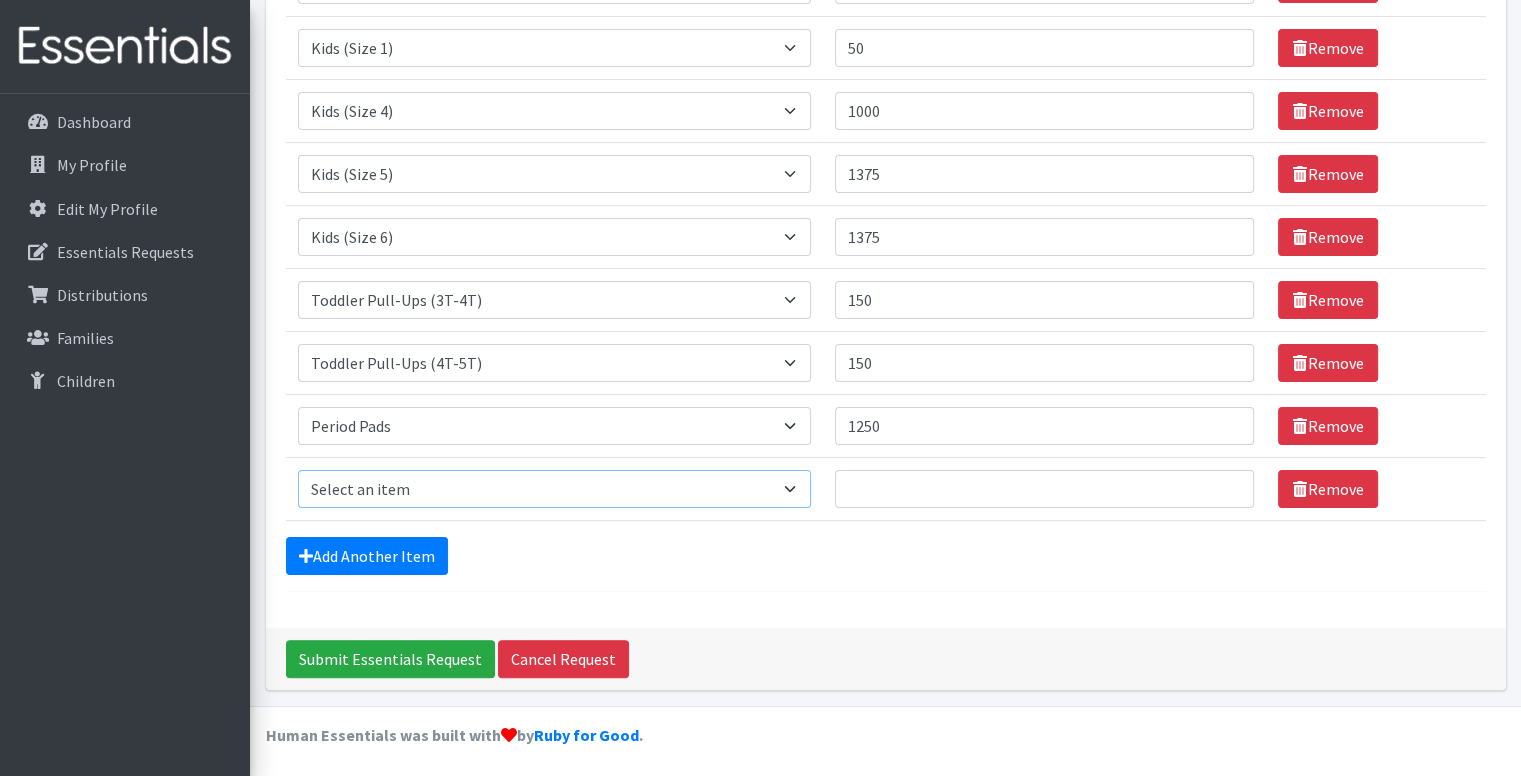 click on "Select an item
Baby Formula
Kids (Newborn)
Kids (Preemie)
Kids (Size 1)
Kids (Size 2)
Kids (Size 3)
Kids (Size 4)
Kids (Size 5)
Kids (Size 6)
Kids (Size 7)
Kids Swimmers
Kids Wipes (Baby) (# ofPacks)
Period Liners
Period Pads
Period Tampons
Toddler Goodnights L/XL (60-125 lbs)
Toddler Goodnights S/M (38-65 lbs)
Toddler Pull-Ups (2T-3T)
Toddler Pull-Ups (3T-4T)
Toddler Pull-Ups (4T-5T)" at bounding box center (554, 489) 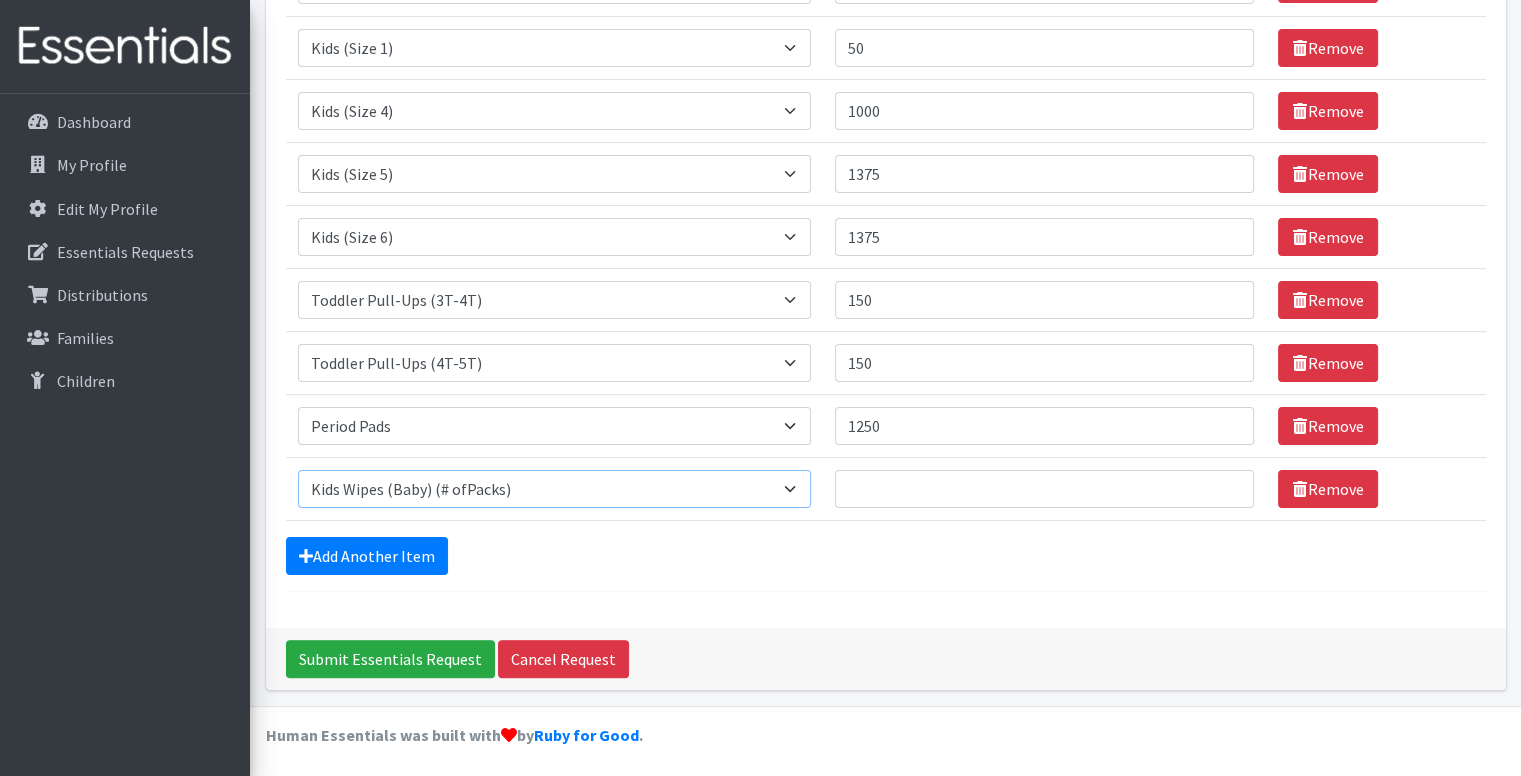 click on "Select an item
Baby Formula
Kids (Newborn)
Kids (Preemie)
Kids (Size 1)
Kids (Size 2)
Kids (Size 3)
Kids (Size 4)
Kids (Size 5)
Kids (Size 6)
Kids (Size 7)
Kids Swimmers
Kids Wipes (Baby) (# ofPacks)
Period Liners
Period Pads
Period Tampons
Toddler Goodnights L/XL (60-125 lbs)
Toddler Goodnights S/M (38-65 lbs)
Toddler Pull-Ups (2T-3T)
Toddler Pull-Ups (3T-4T)
Toddler Pull-Ups (4T-5T)" at bounding box center [554, 489] 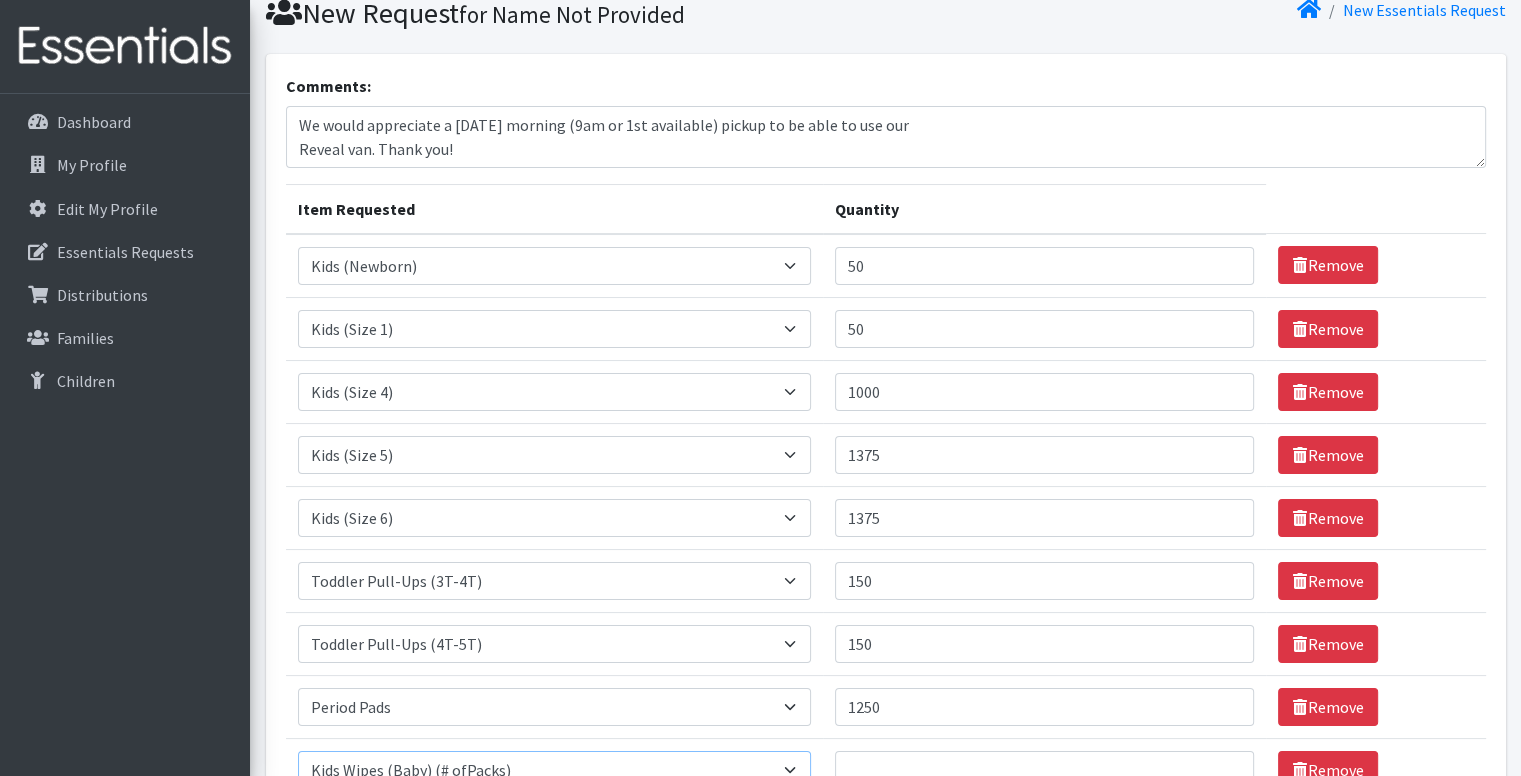 scroll, scrollTop: 73, scrollLeft: 0, axis: vertical 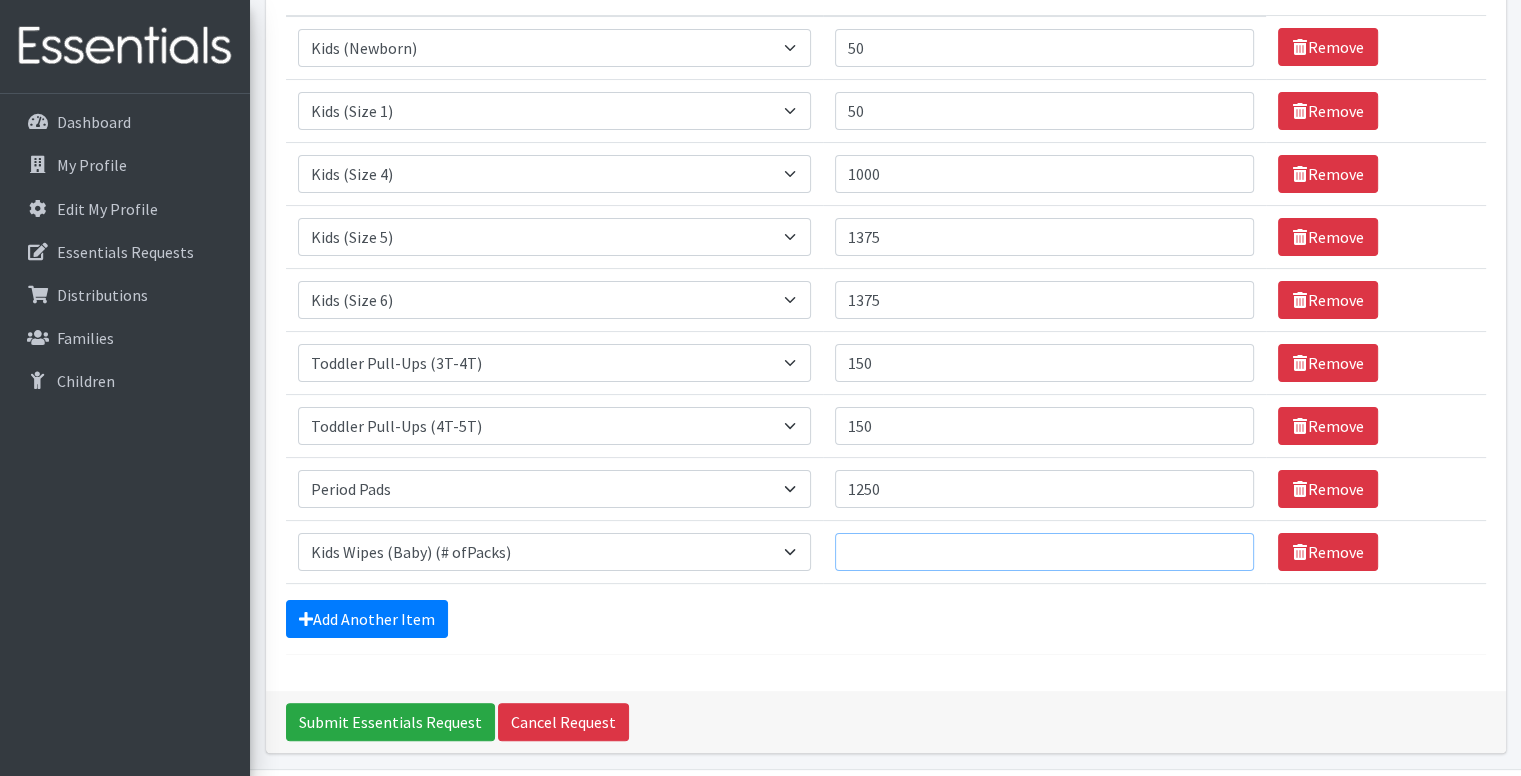click on "Quantity" at bounding box center (1045, 552) 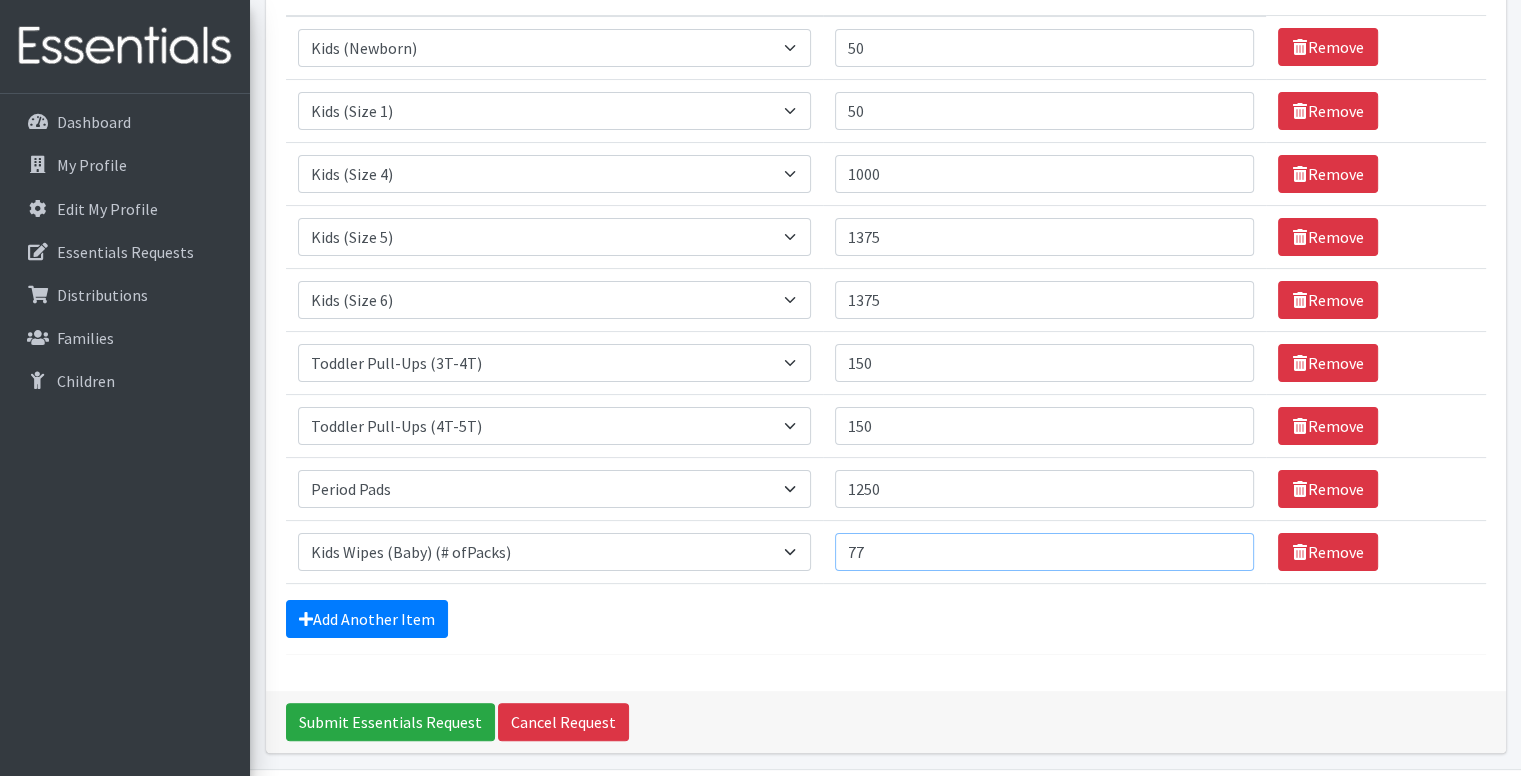 type on "77" 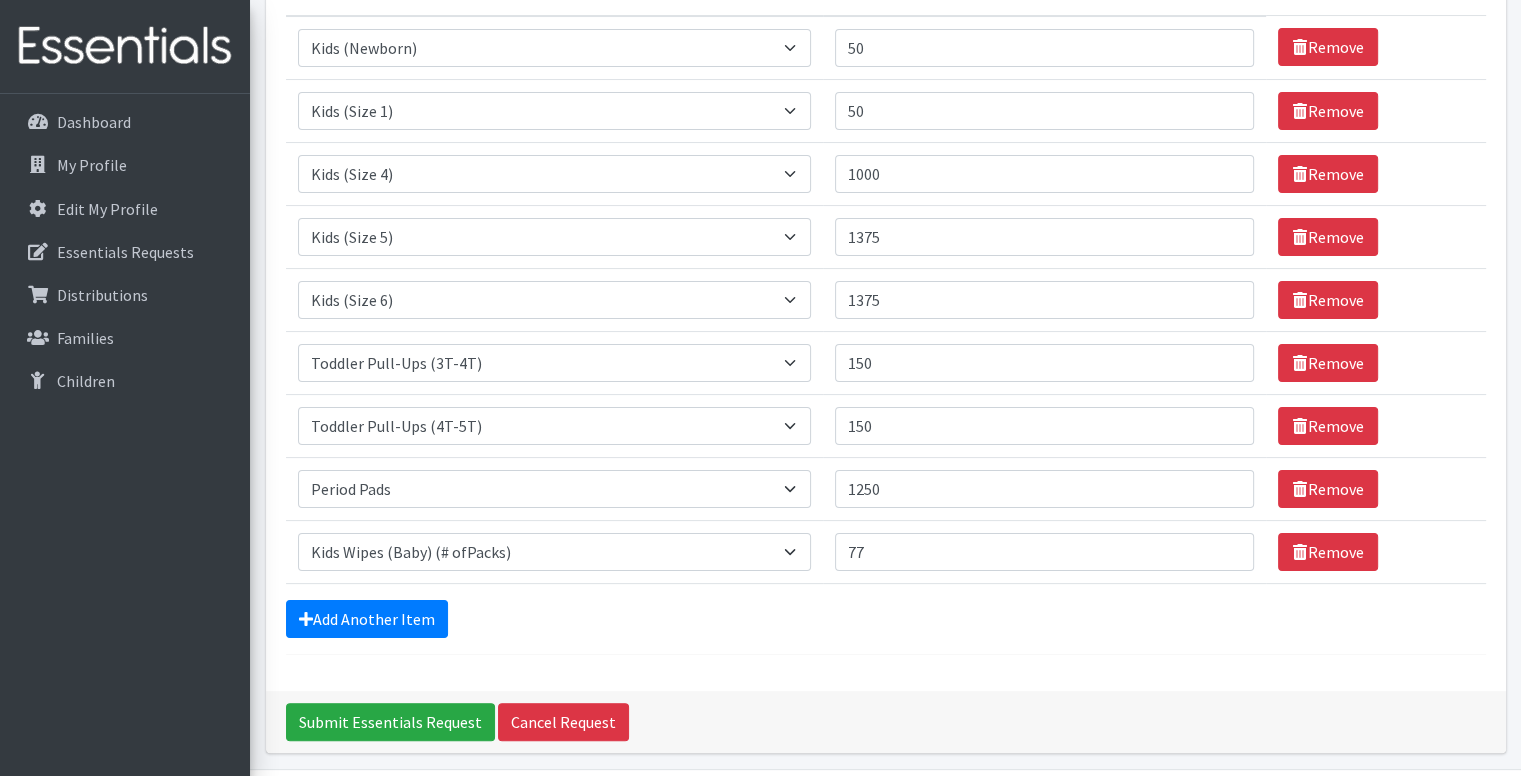 click on "Add Another Item" at bounding box center (886, 619) 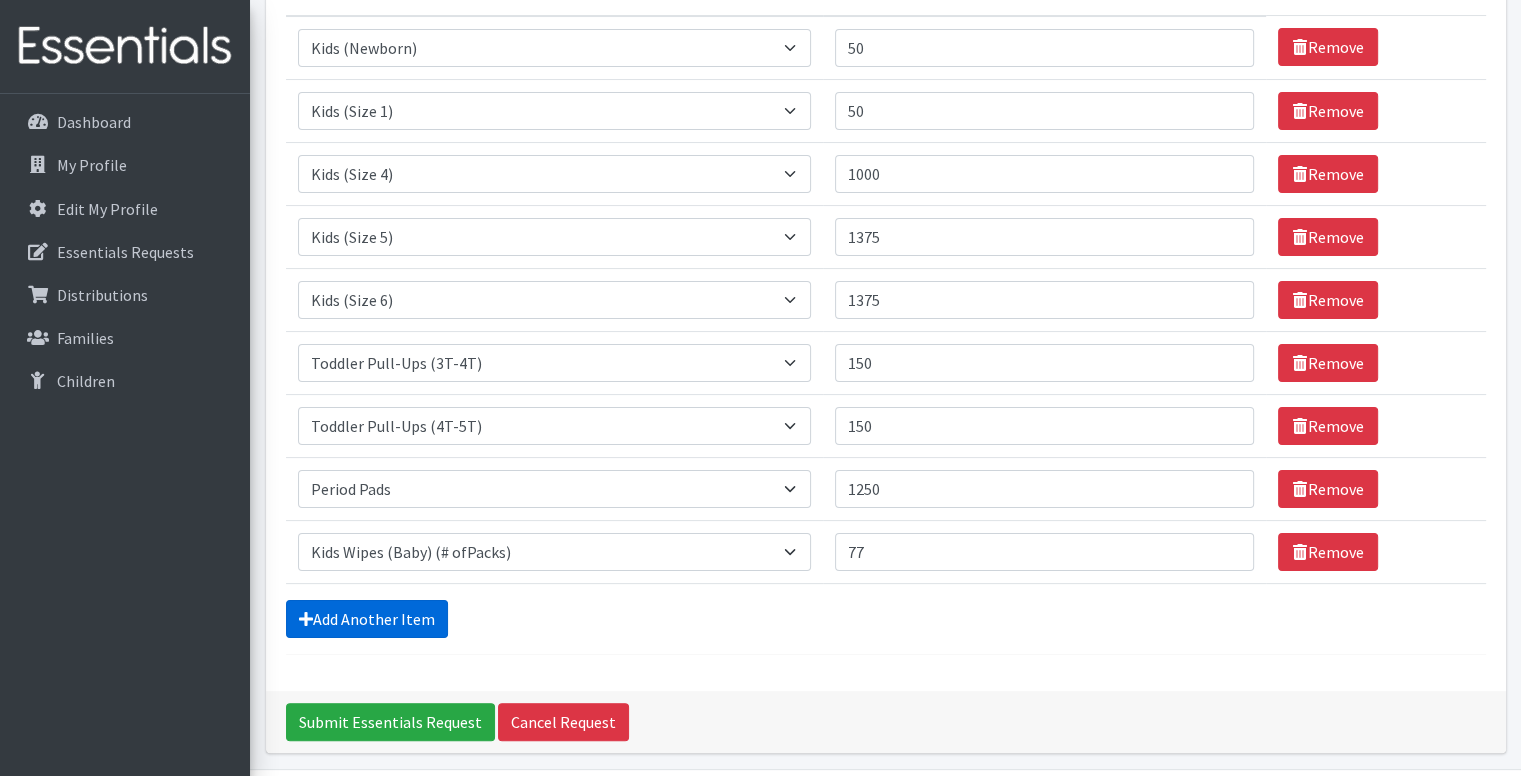 click on "Add Another Item" at bounding box center [367, 619] 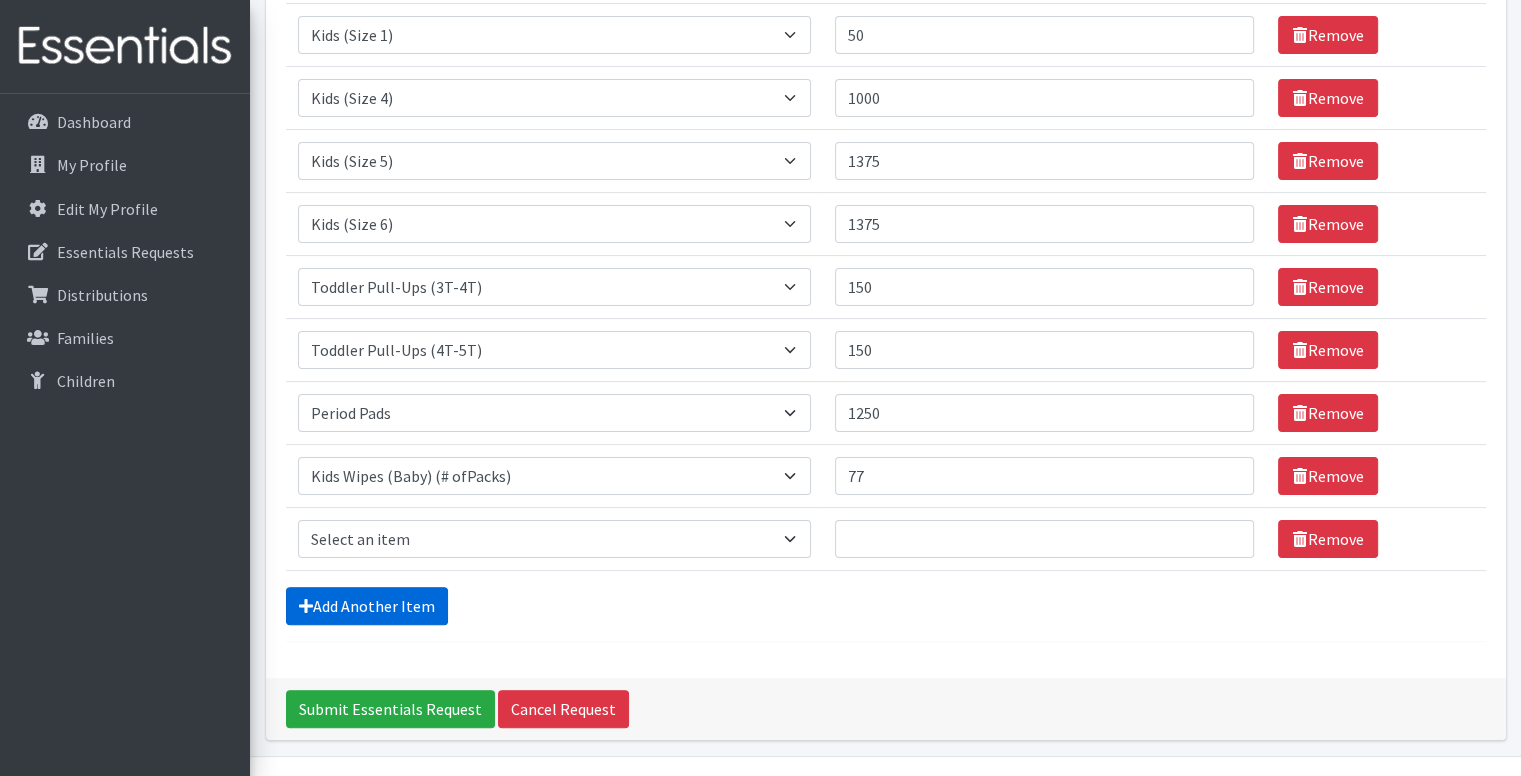 scroll, scrollTop: 420, scrollLeft: 0, axis: vertical 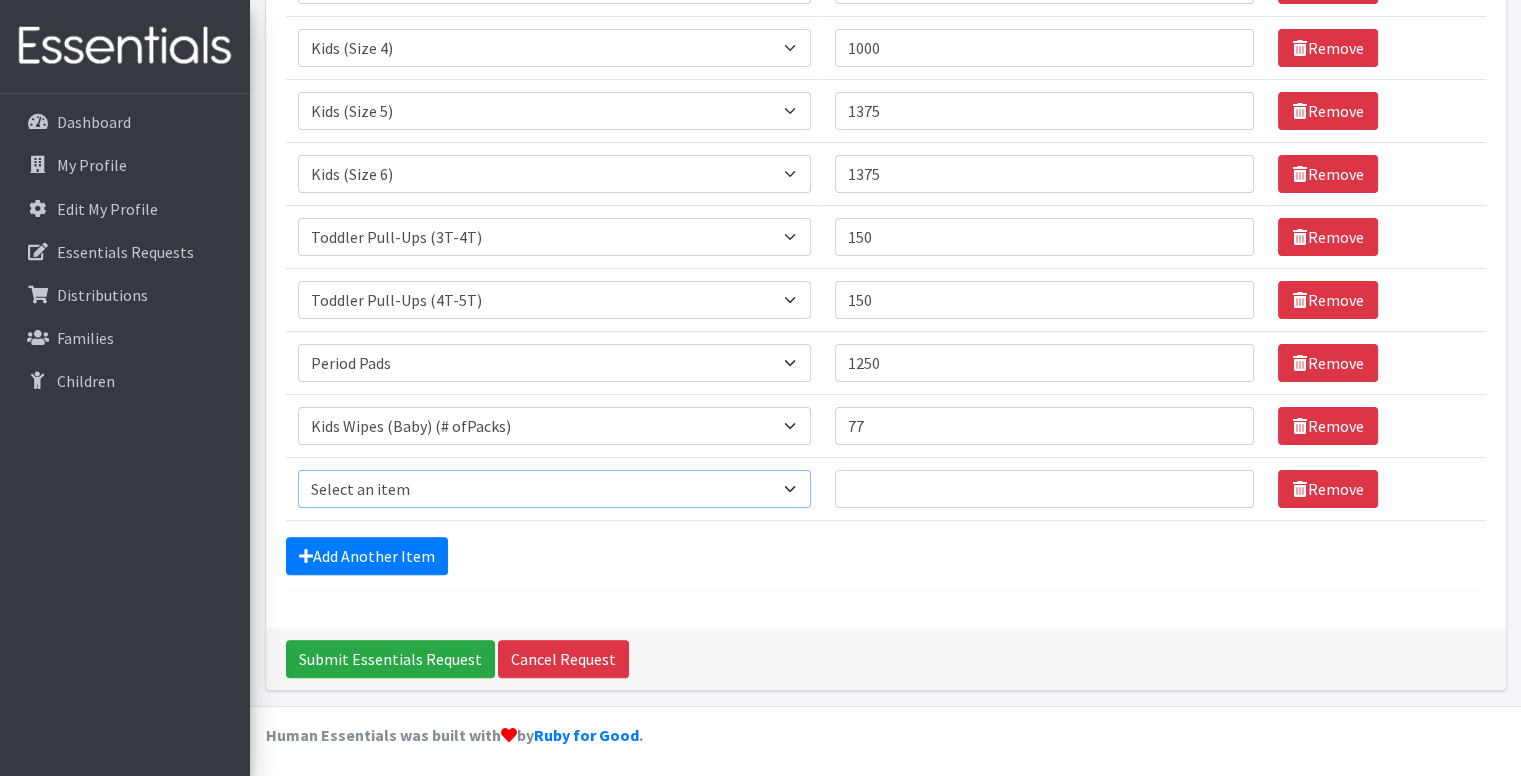 click on "Select an item
Baby Formula
Kids (Newborn)
Kids (Preemie)
Kids (Size 1)
Kids (Size 2)
Kids (Size 3)
Kids (Size 4)
Kids (Size 5)
Kids (Size 6)
Kids (Size 7)
Kids Swimmers
Kids Wipes (Baby) (# ofPacks)
Period Liners
Period Pads
Period Tampons
Toddler Goodnights L/XL (60-125 lbs)
Toddler Goodnights S/M (38-65 lbs)
Toddler Pull-Ups (2T-3T)
Toddler Pull-Ups (3T-4T)
Toddler Pull-Ups (4T-5T)" at bounding box center [554, 489] 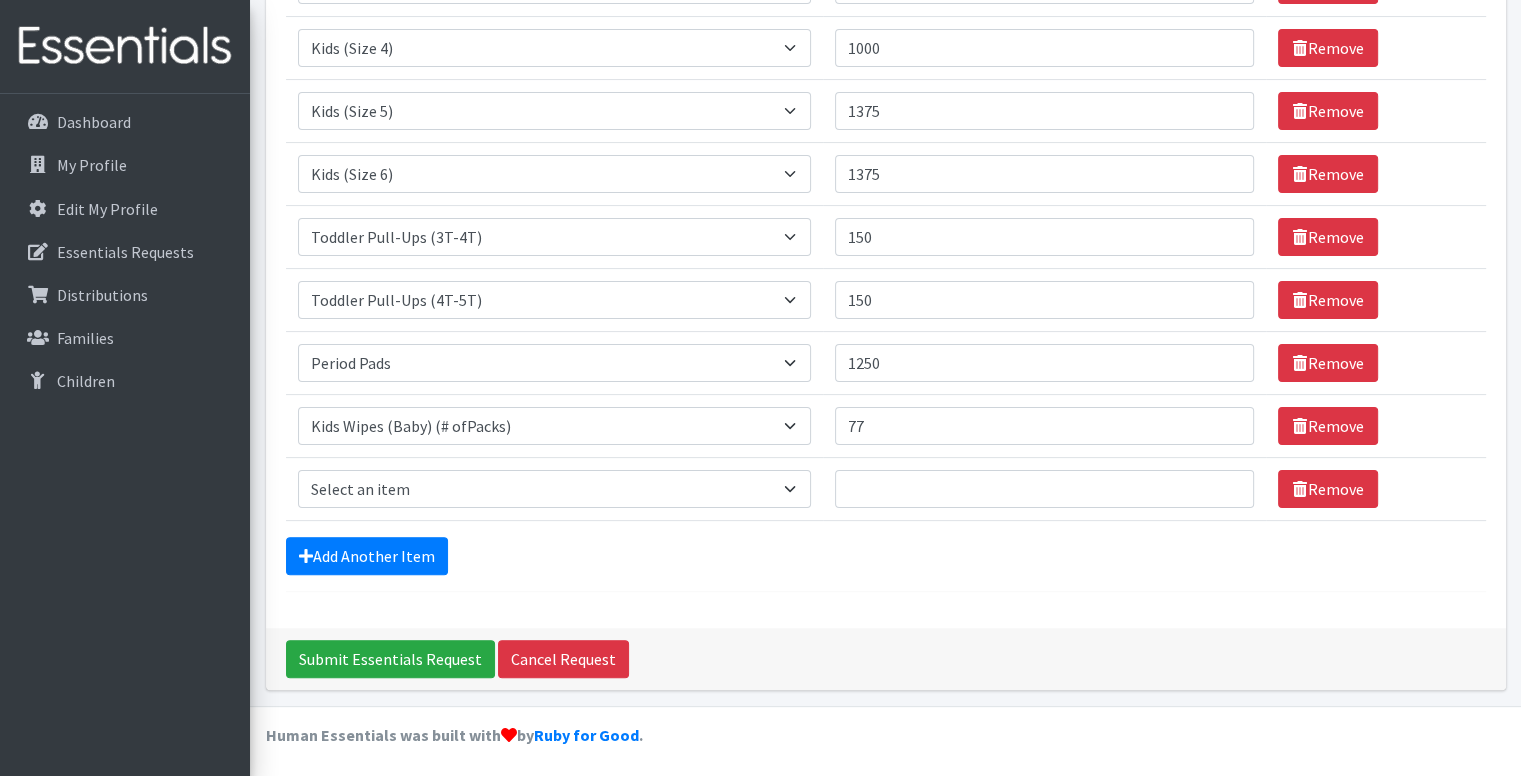 click on "Add Another Item" at bounding box center (886, 556) 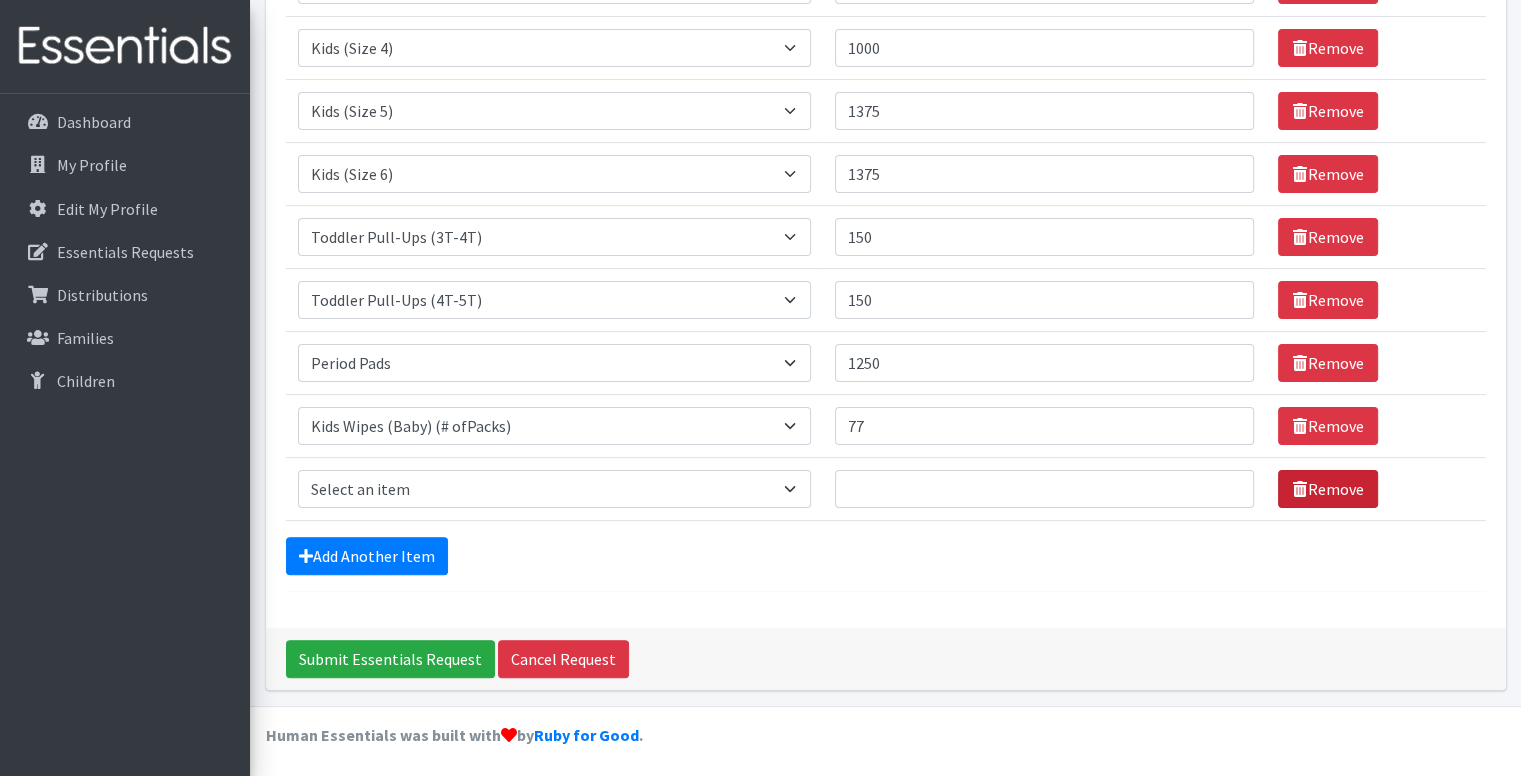 click on "Remove" at bounding box center [1328, 489] 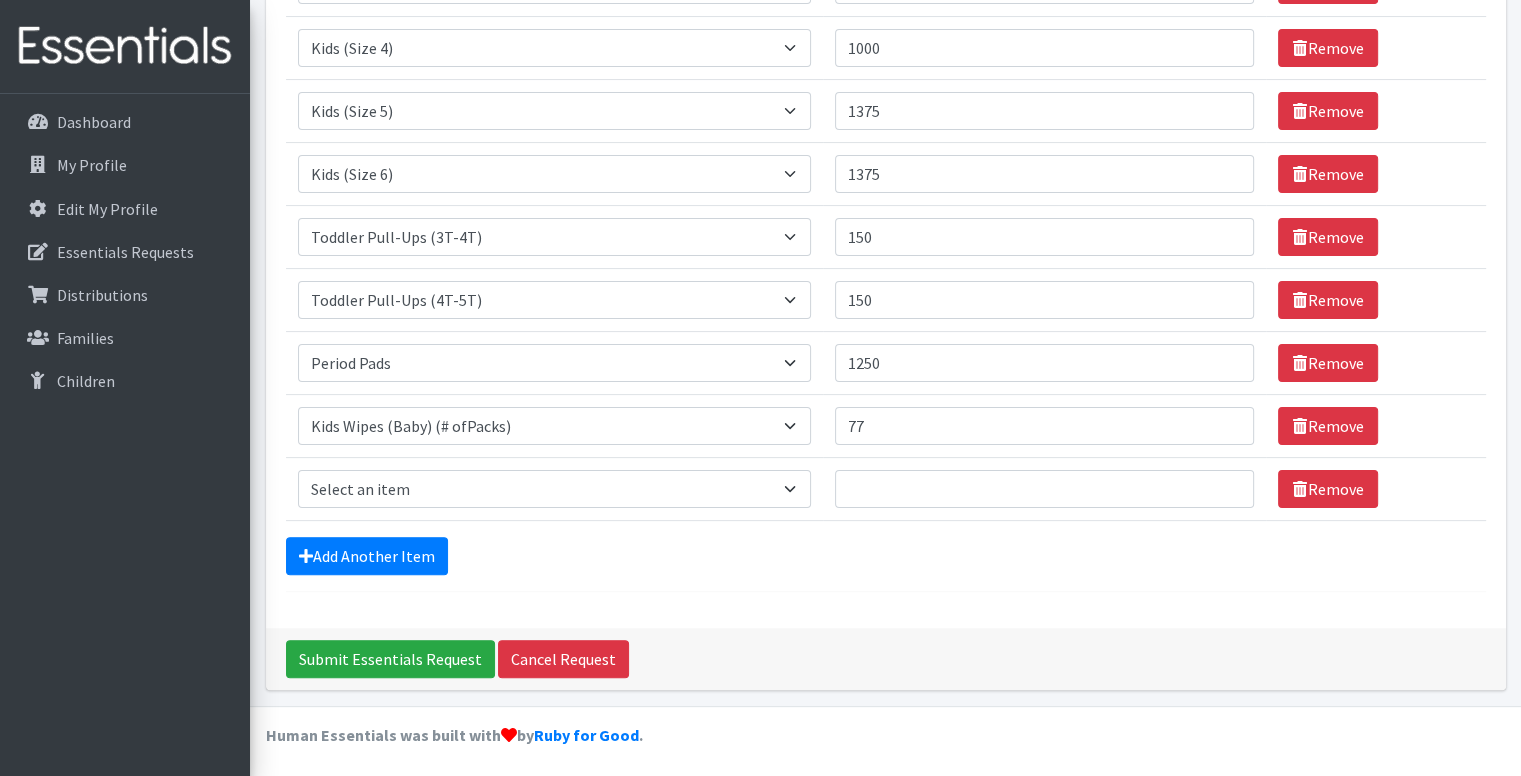 scroll, scrollTop: 357, scrollLeft: 0, axis: vertical 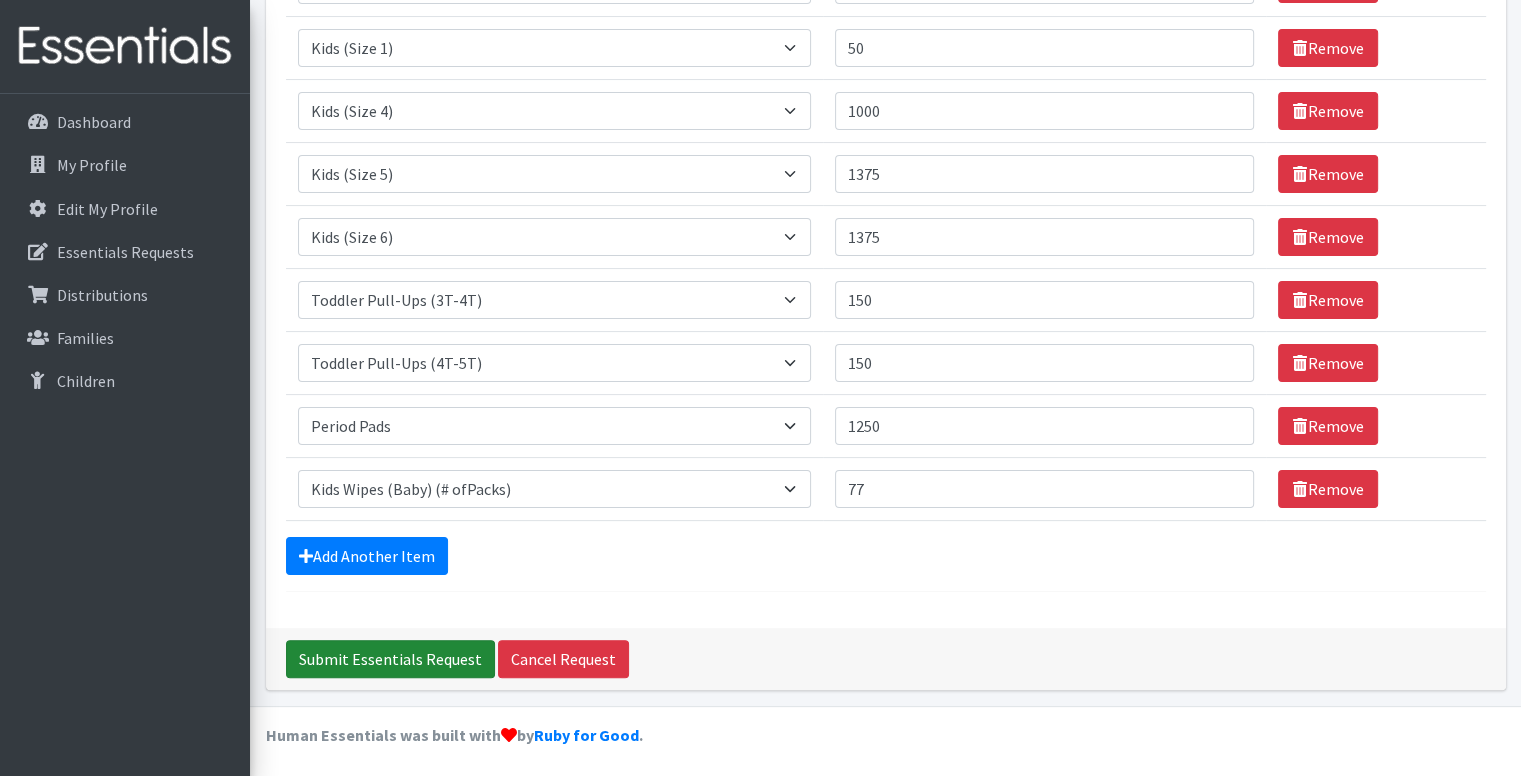 click on "Submit Essentials Request" at bounding box center [390, 659] 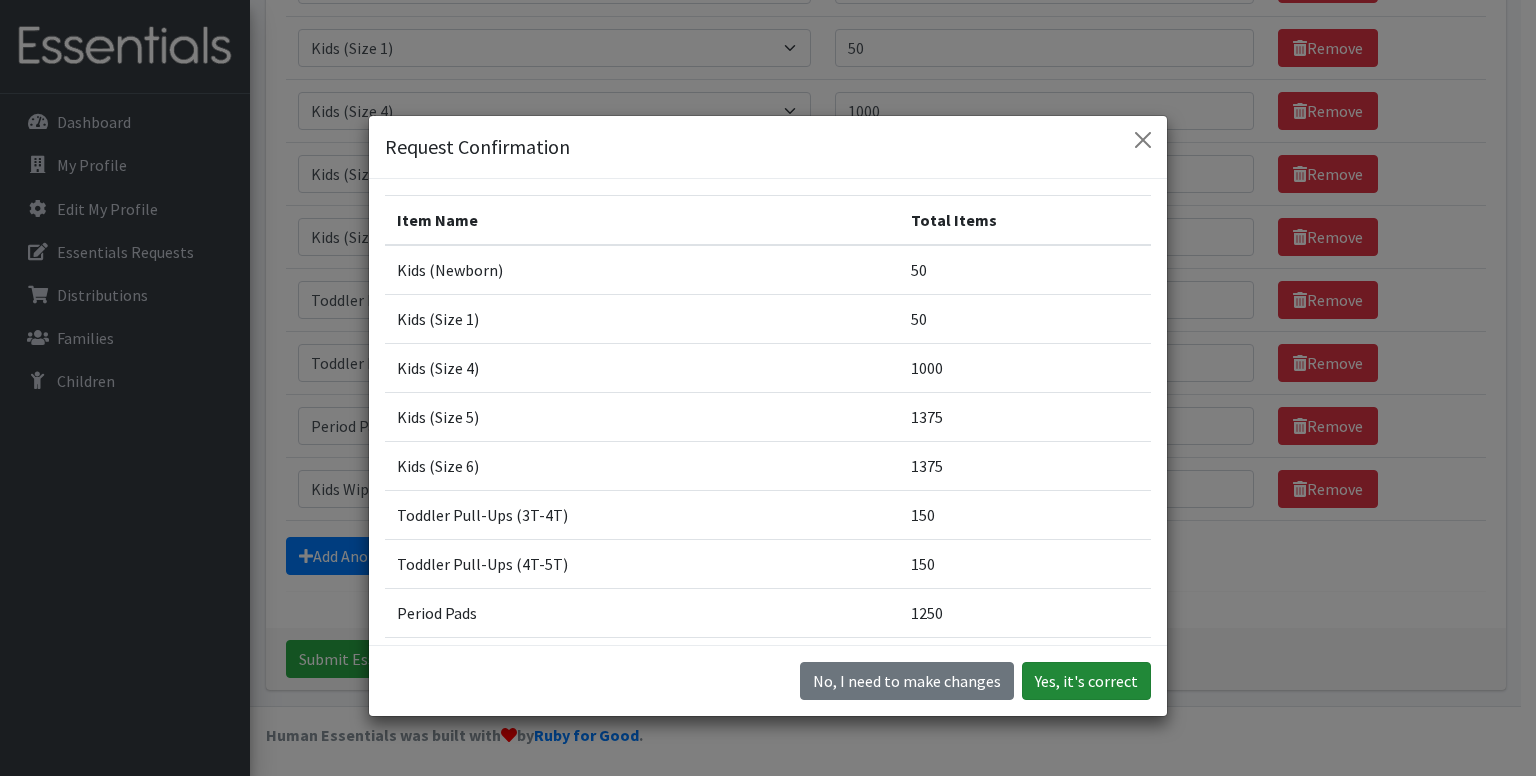 click on "Yes, it's correct" at bounding box center (1086, 681) 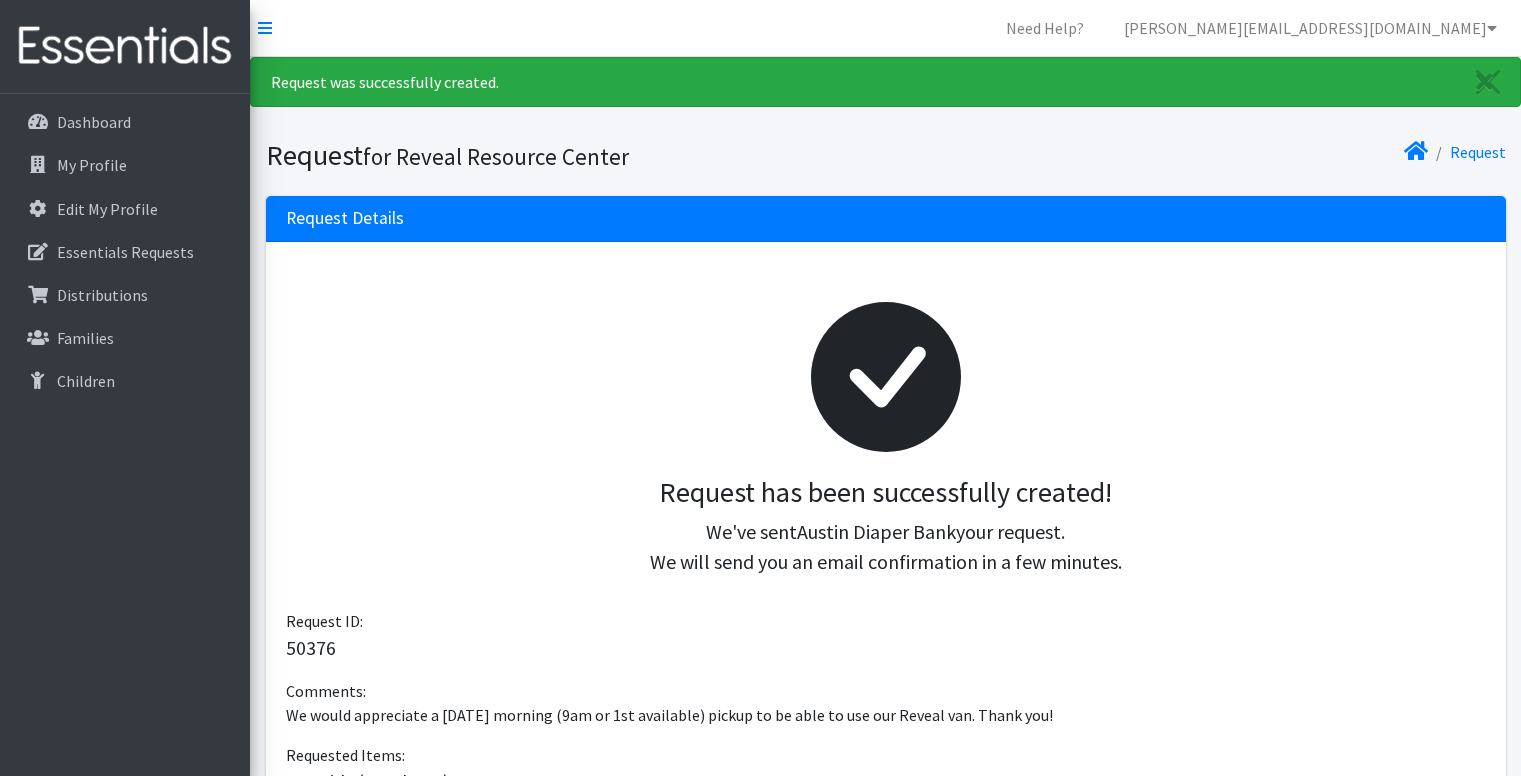 scroll, scrollTop: 0, scrollLeft: 0, axis: both 